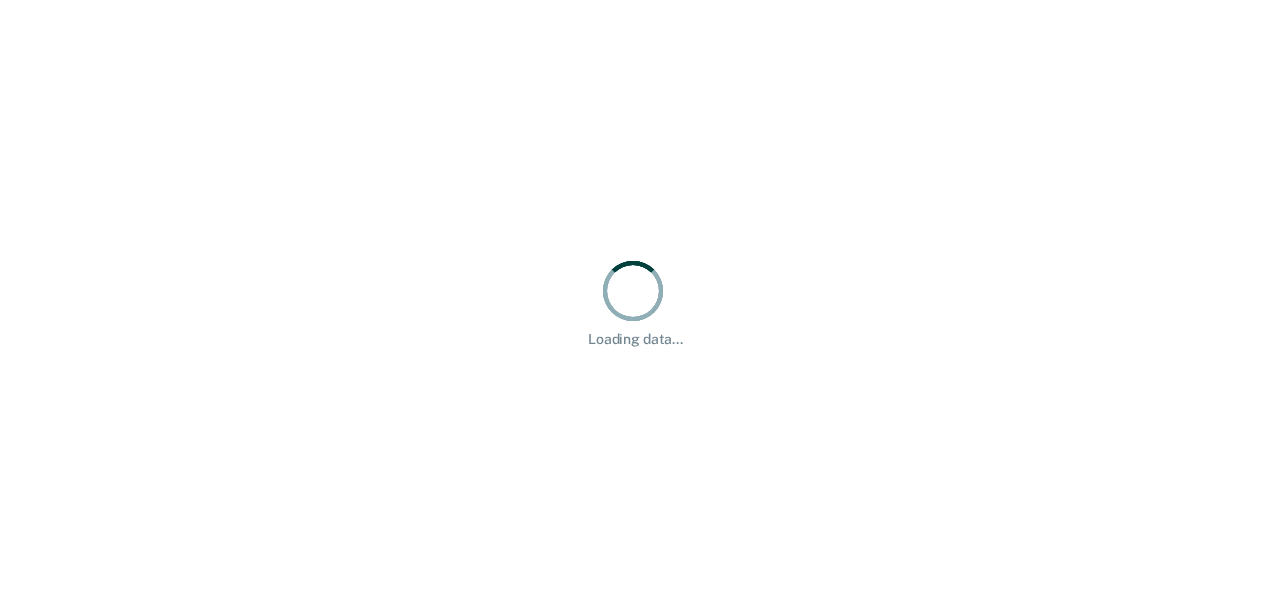 scroll, scrollTop: 0, scrollLeft: 0, axis: both 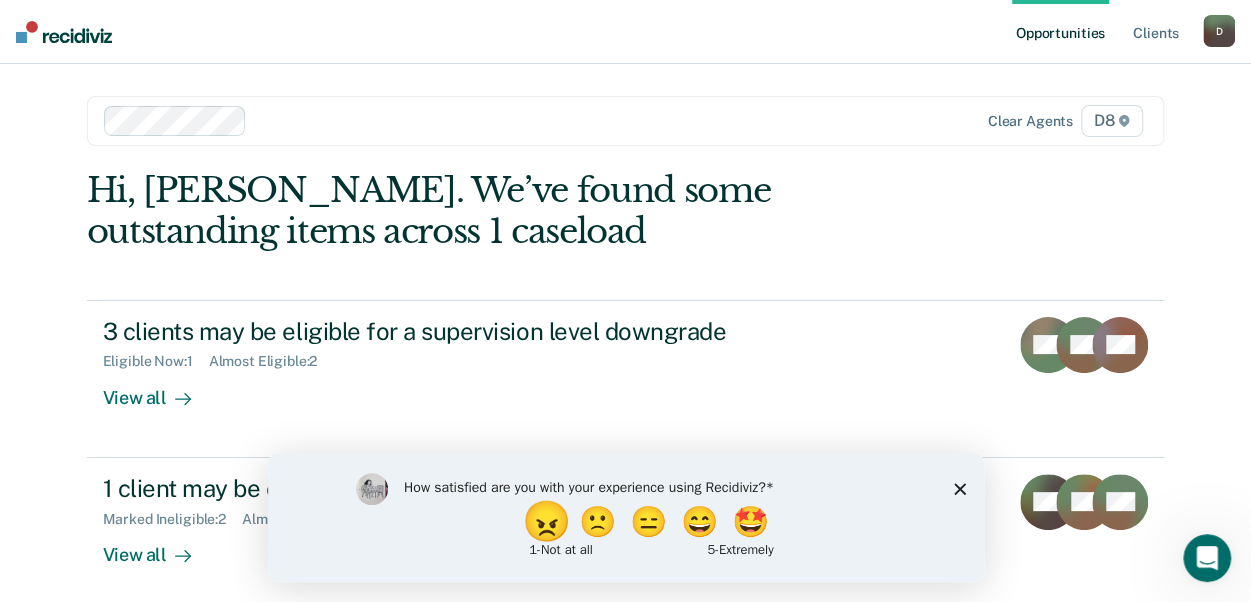 click on "😠" at bounding box center [547, 521] 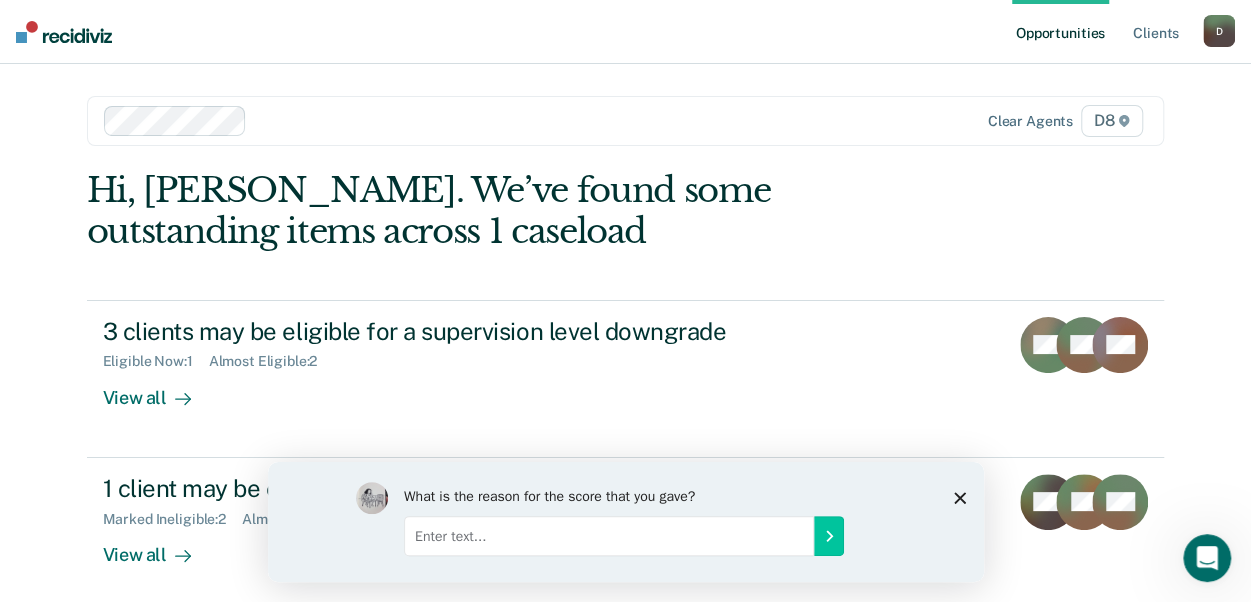 click at bounding box center (608, 535) 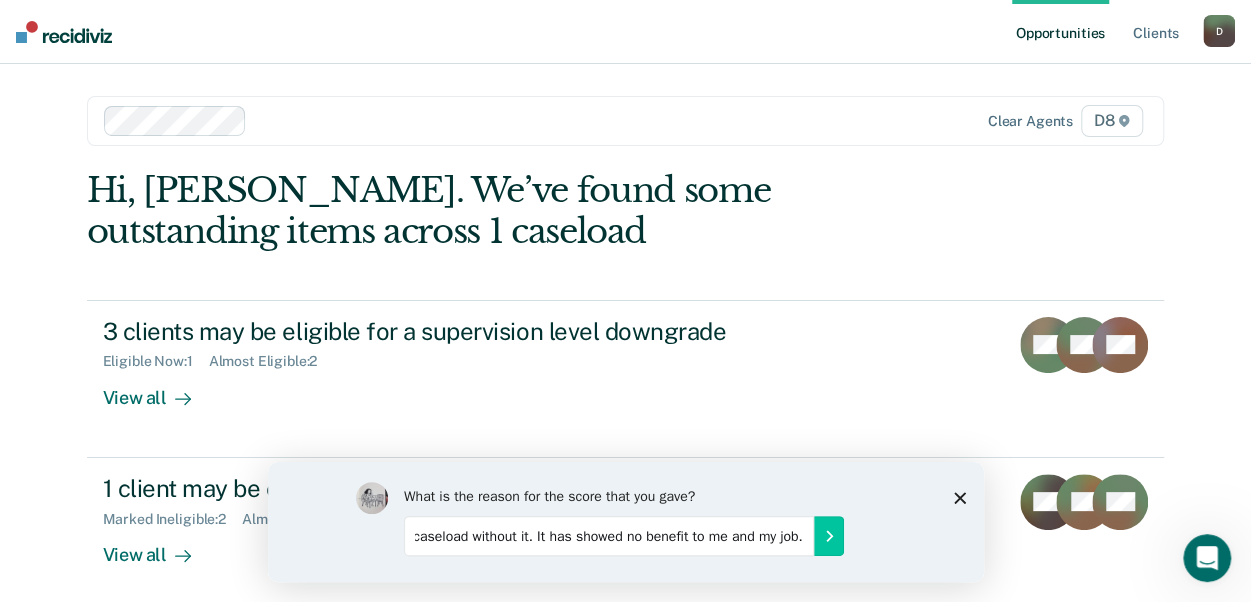 scroll, scrollTop: 0, scrollLeft: 196, axis: horizontal 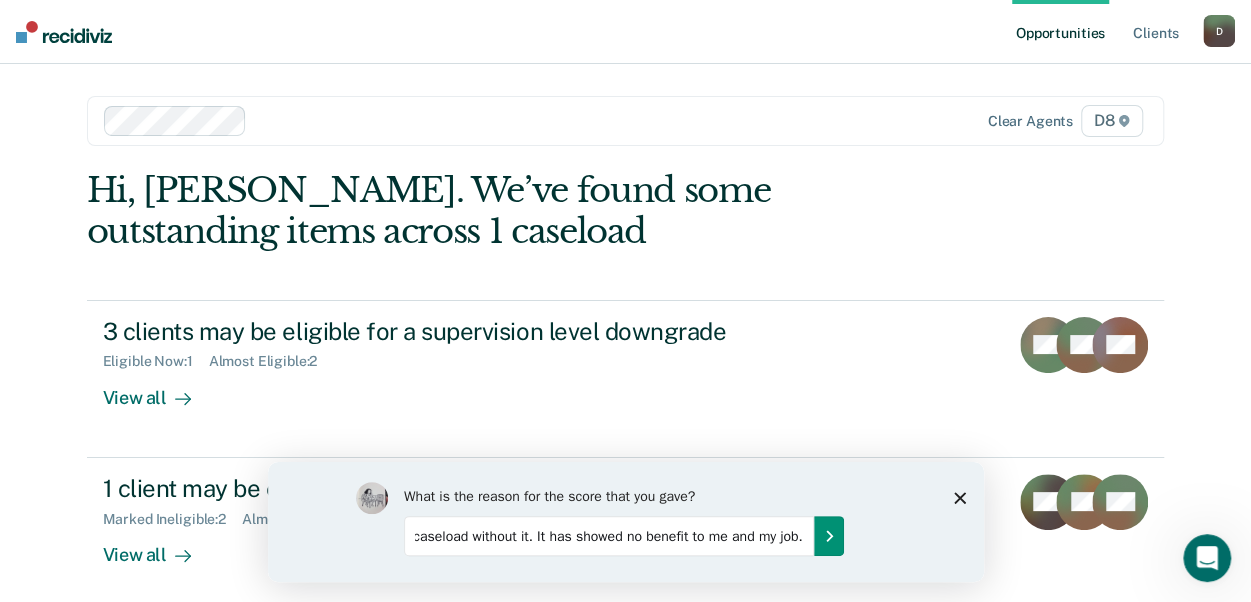 click 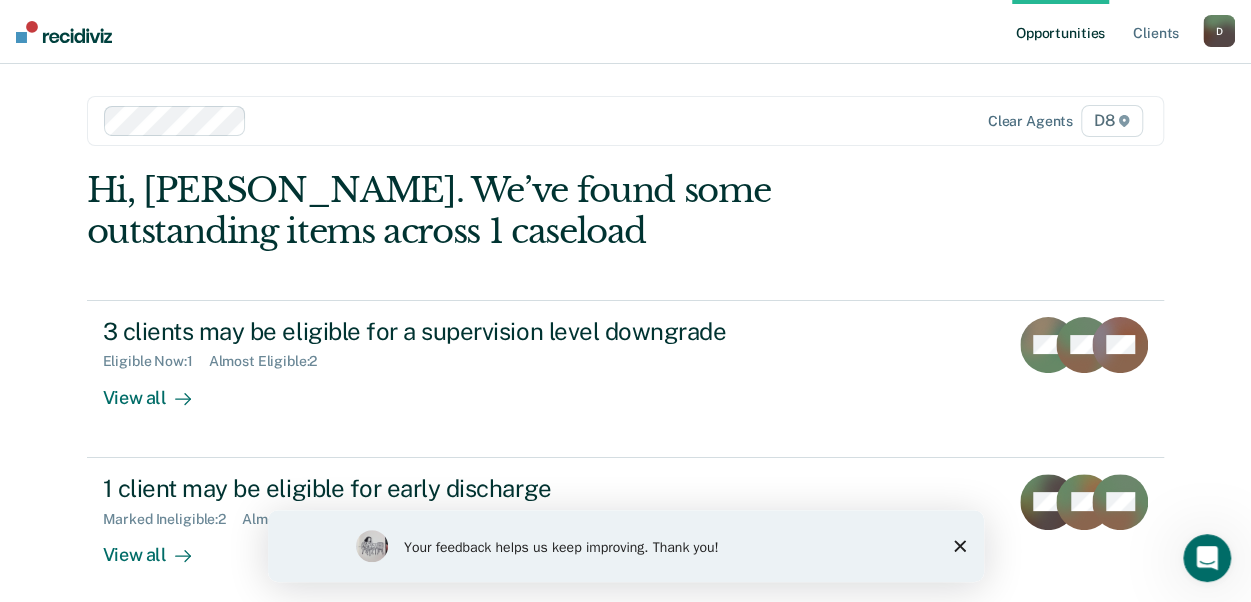 click 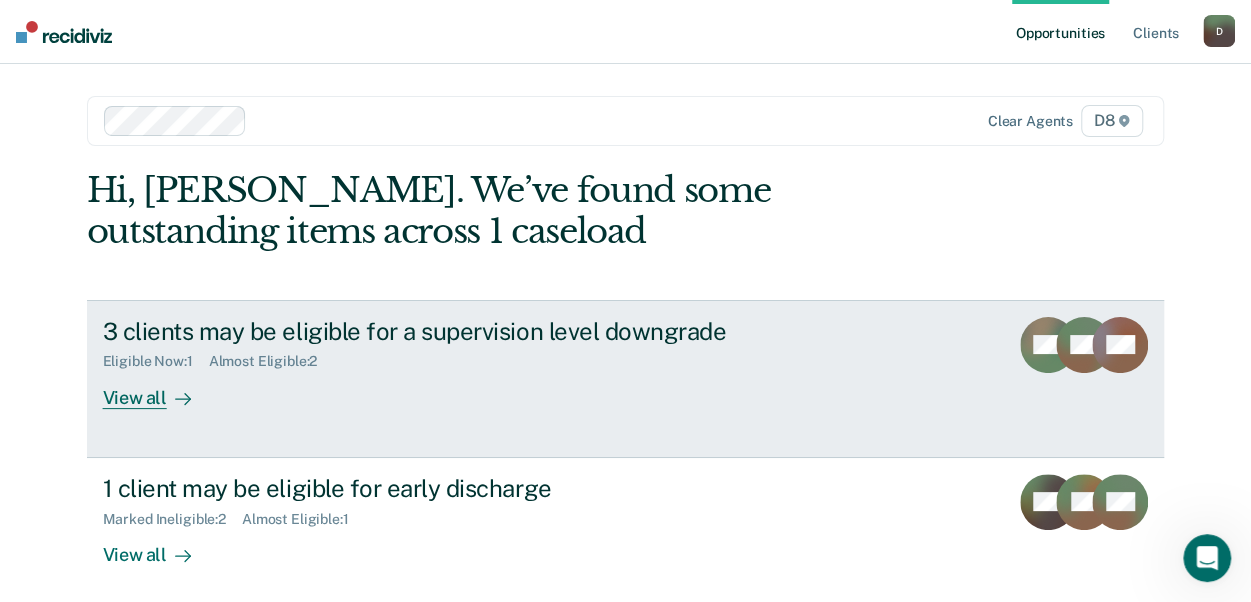 click on "View all" at bounding box center (159, 389) 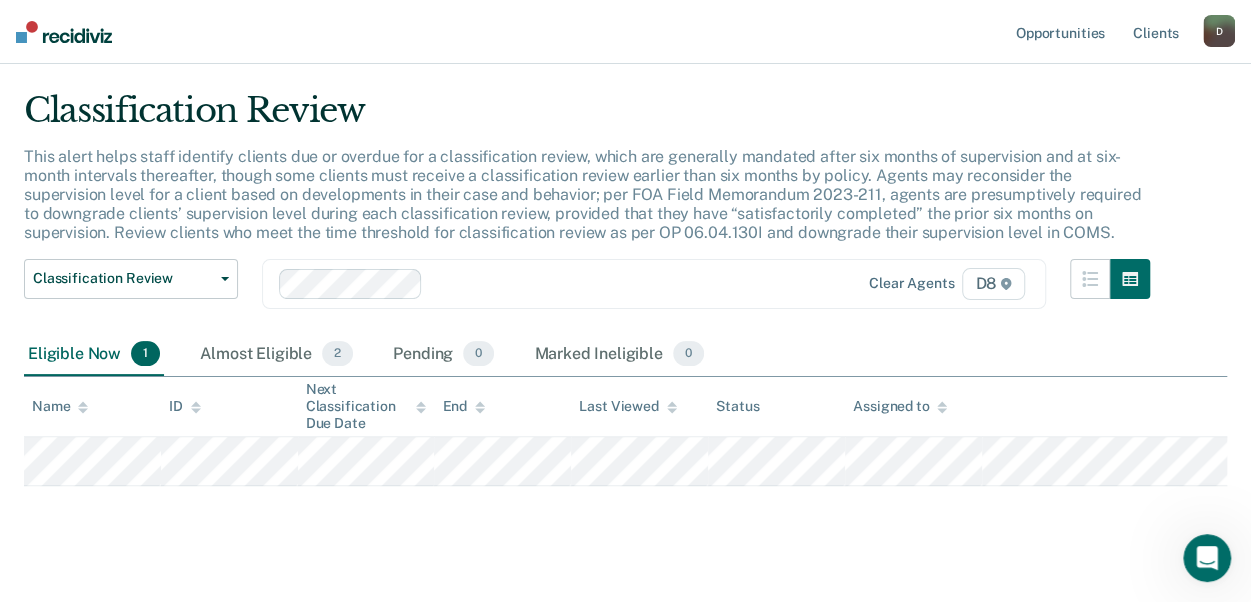 scroll, scrollTop: 71, scrollLeft: 0, axis: vertical 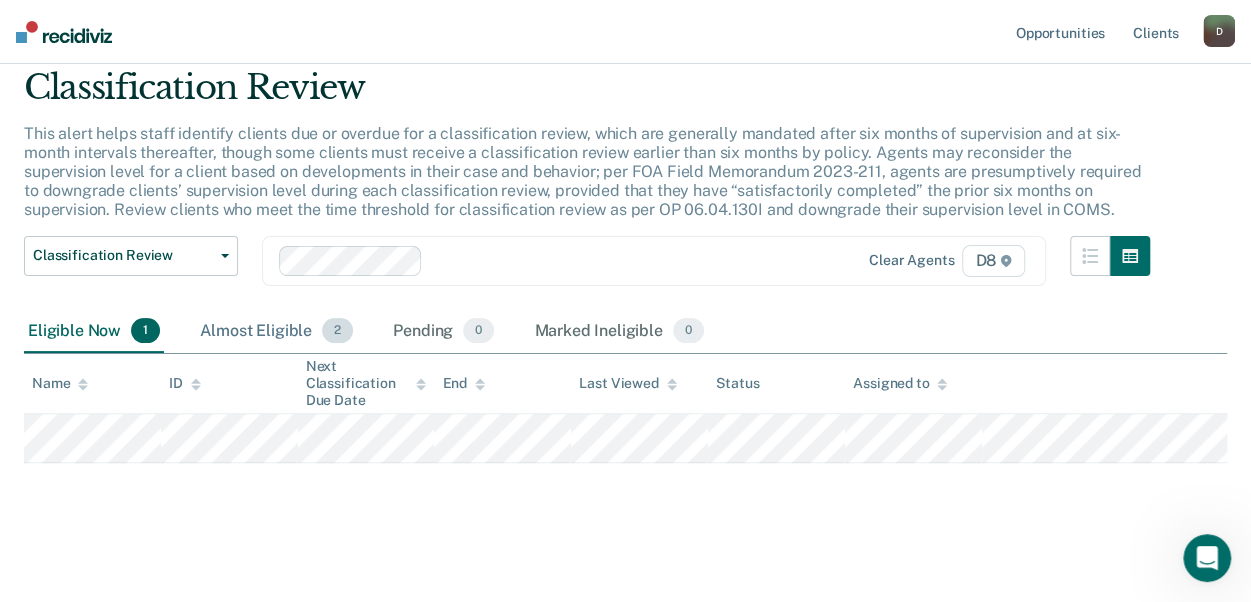 click on "Almost Eligible 2" at bounding box center (276, 332) 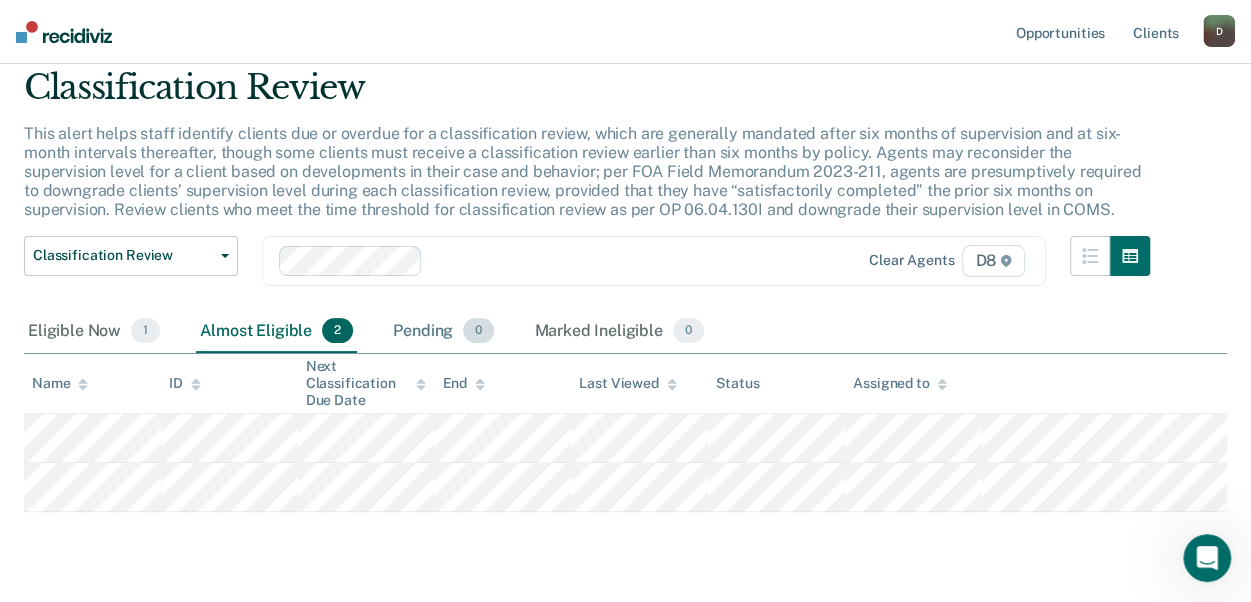 click on "Pending 0" at bounding box center [443, 332] 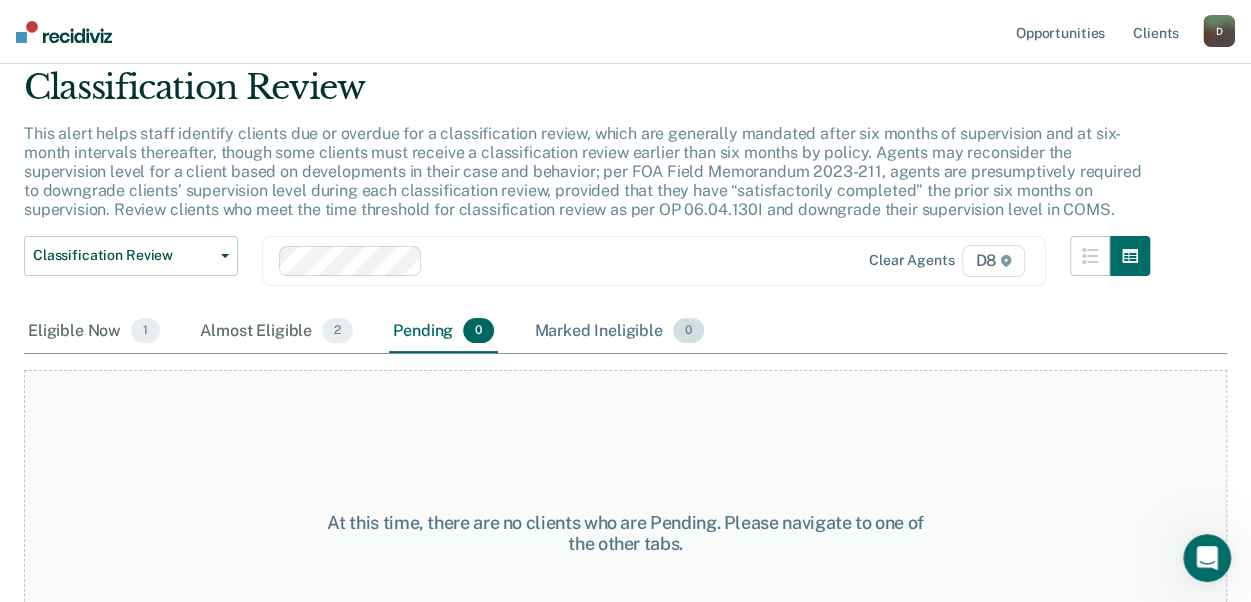 click on "Marked Ineligible 0" at bounding box center (619, 332) 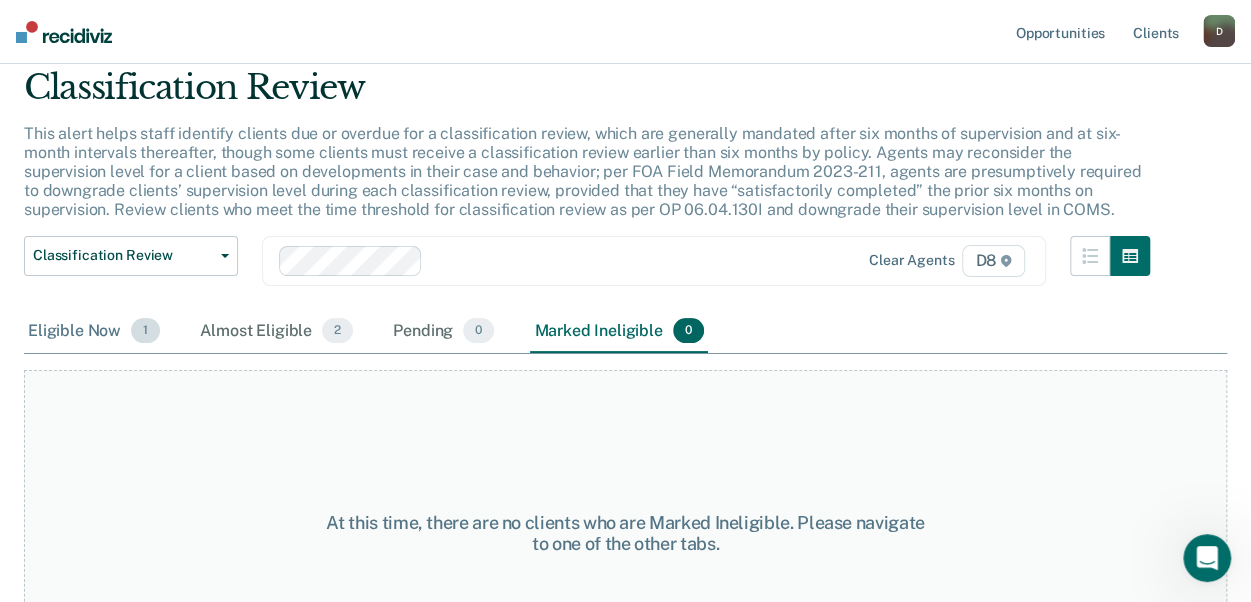 click on "Eligible Now 1" at bounding box center (94, 332) 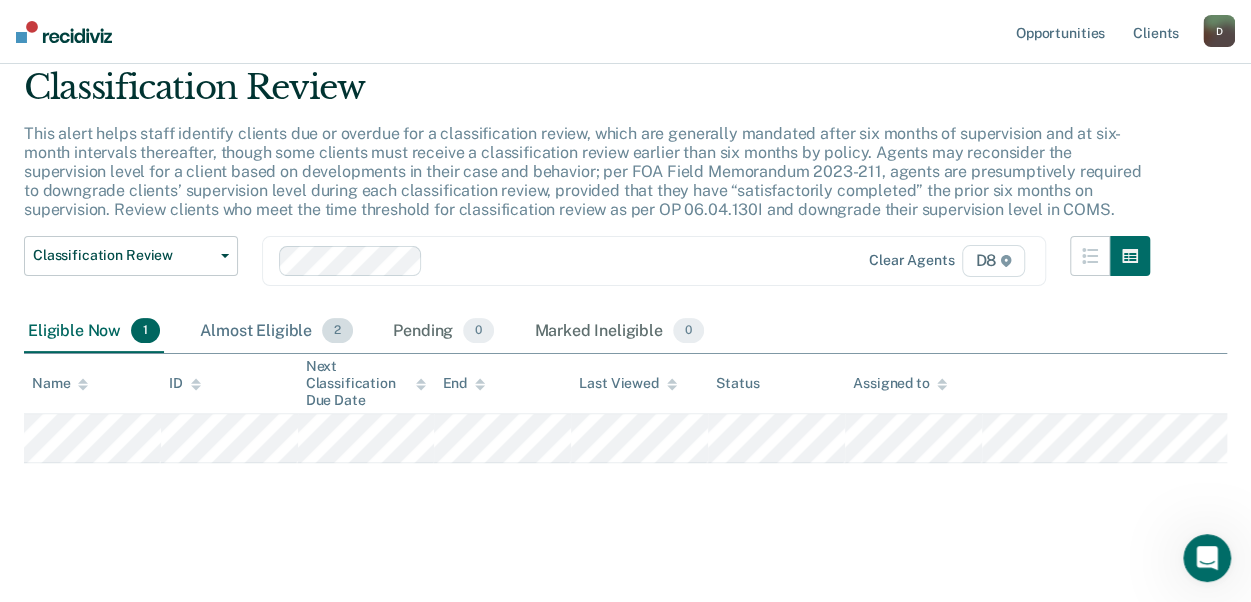 click on "Almost Eligible 2" at bounding box center (276, 332) 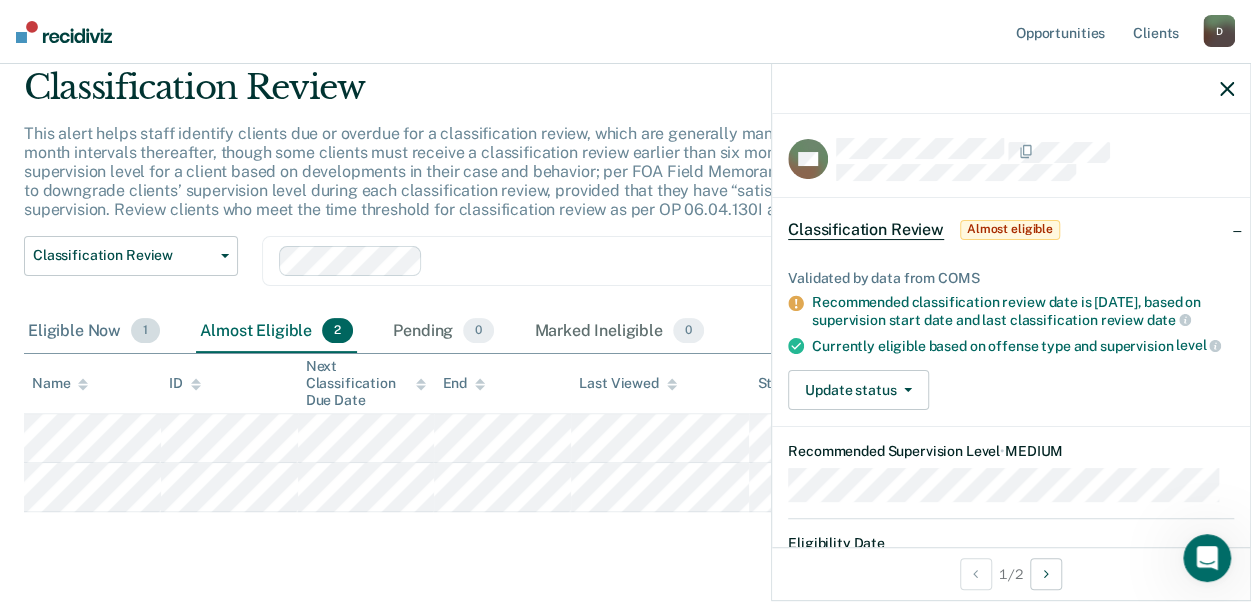 click on "Eligible Now 1" at bounding box center [94, 332] 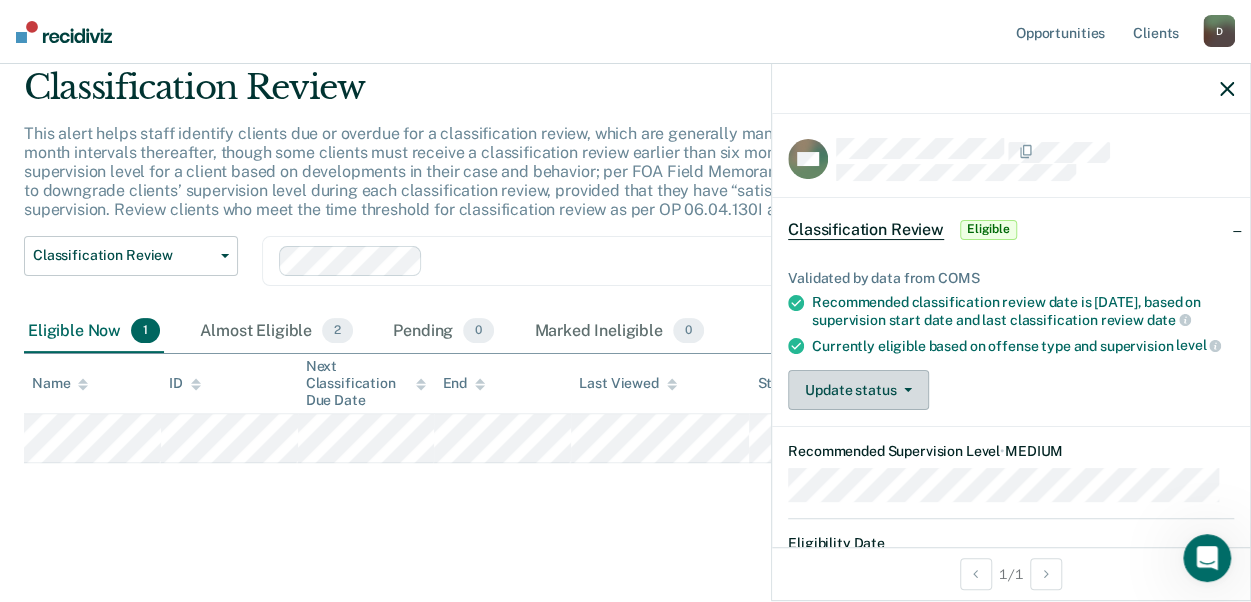 click at bounding box center (904, 390) 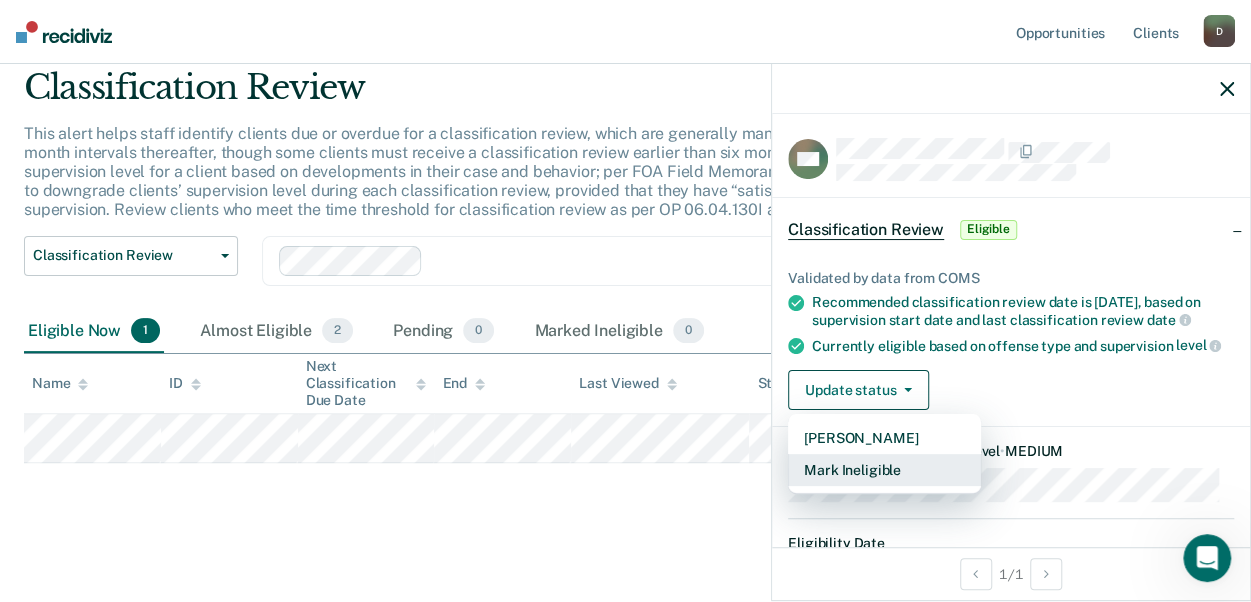 click on "Mark Ineligible" at bounding box center [884, 470] 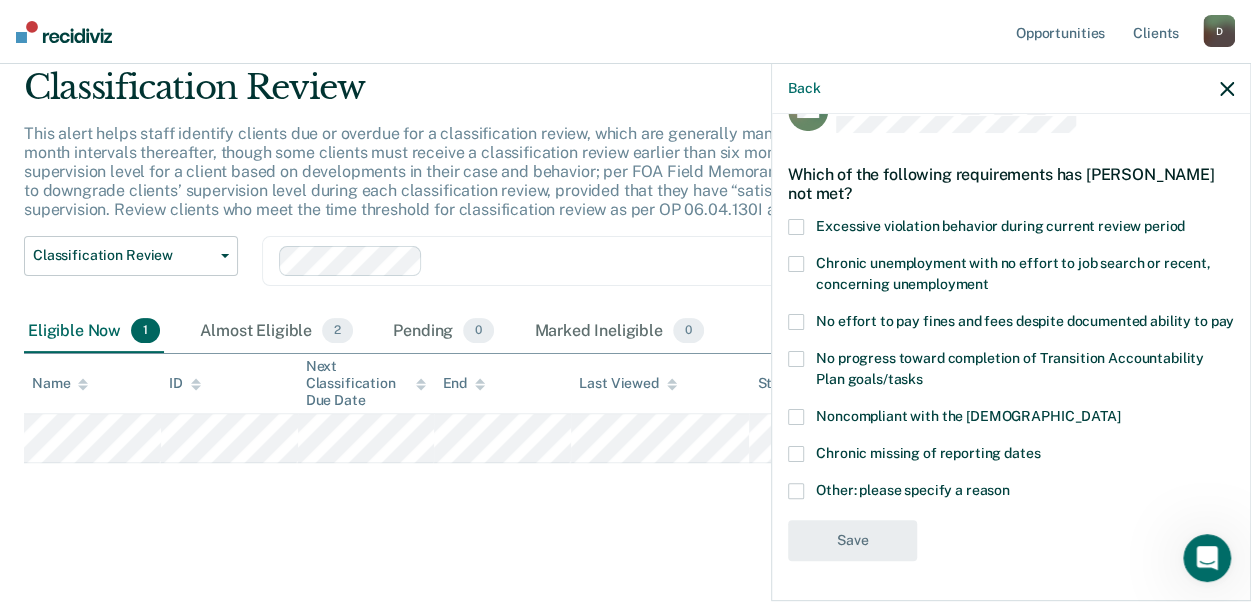 scroll, scrollTop: 65, scrollLeft: 0, axis: vertical 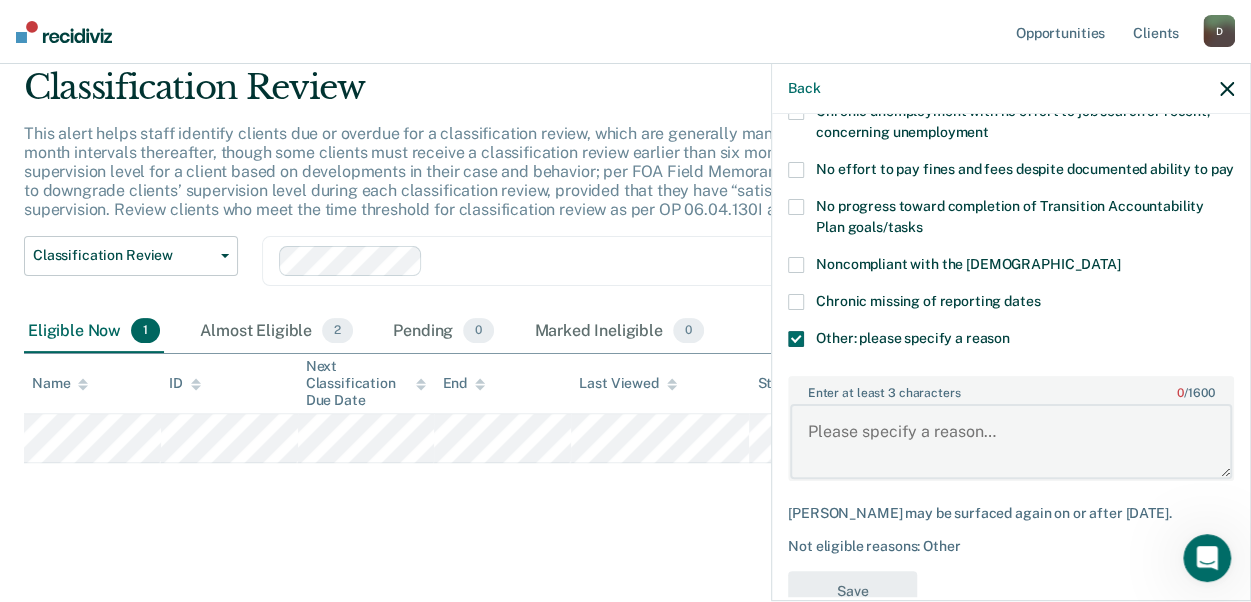 click on "Enter at least 3 characters 0  /  1600" at bounding box center (1011, 441) 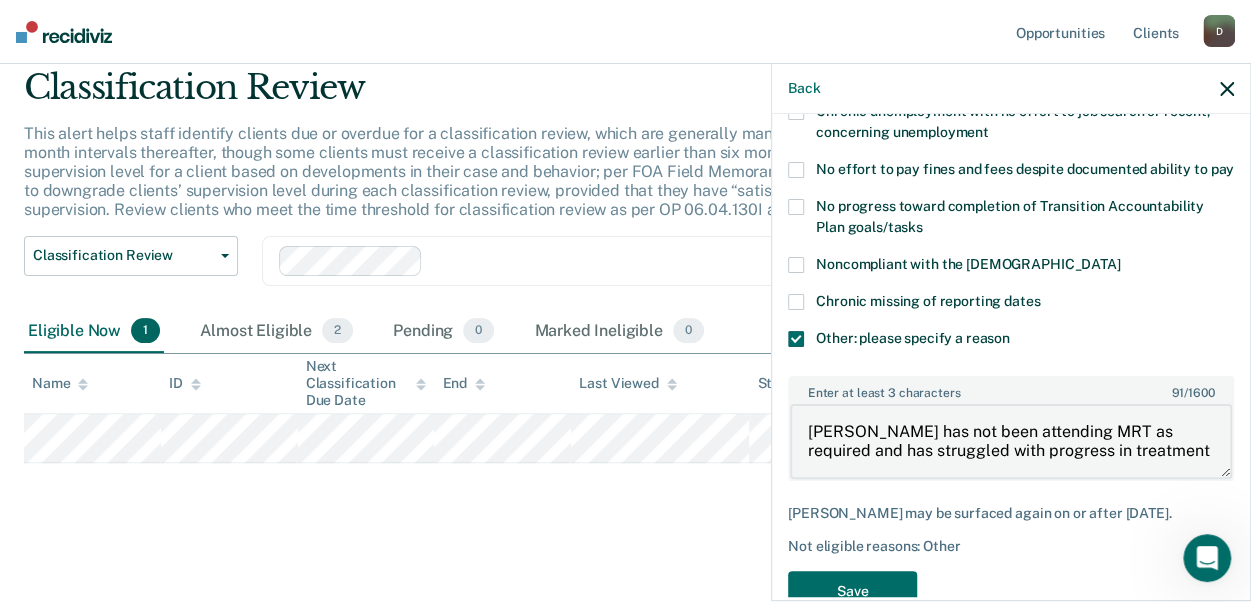 scroll, scrollTop: 268, scrollLeft: 0, axis: vertical 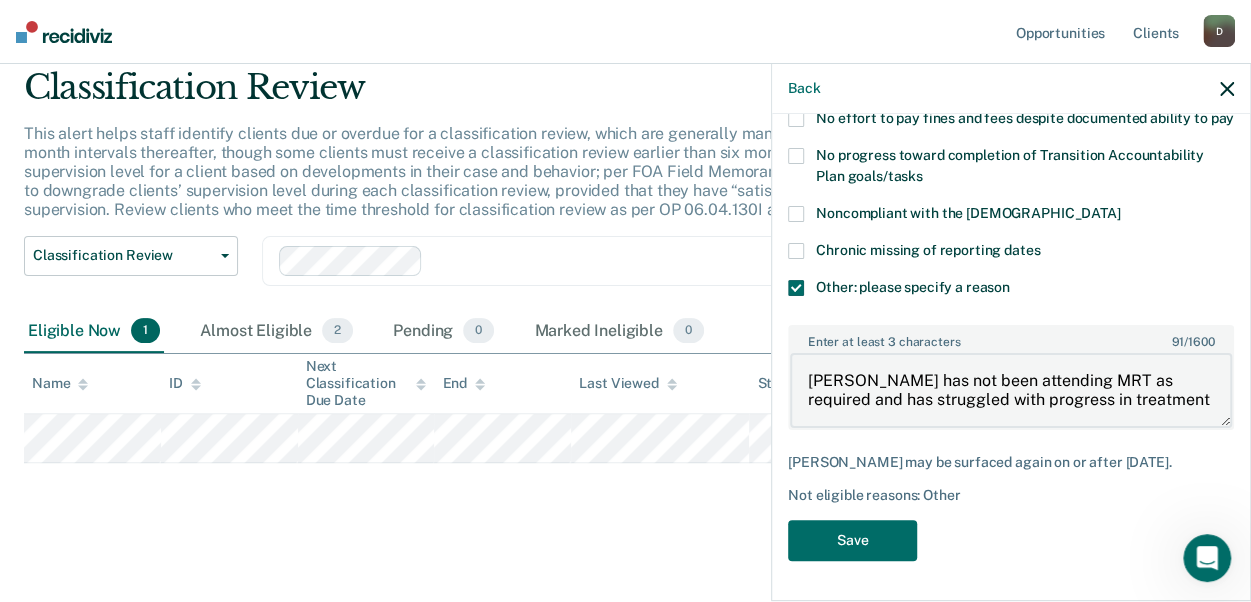 type on "[PERSON_NAME] has not been attending MRT as required and has struggled with progress in treatment" 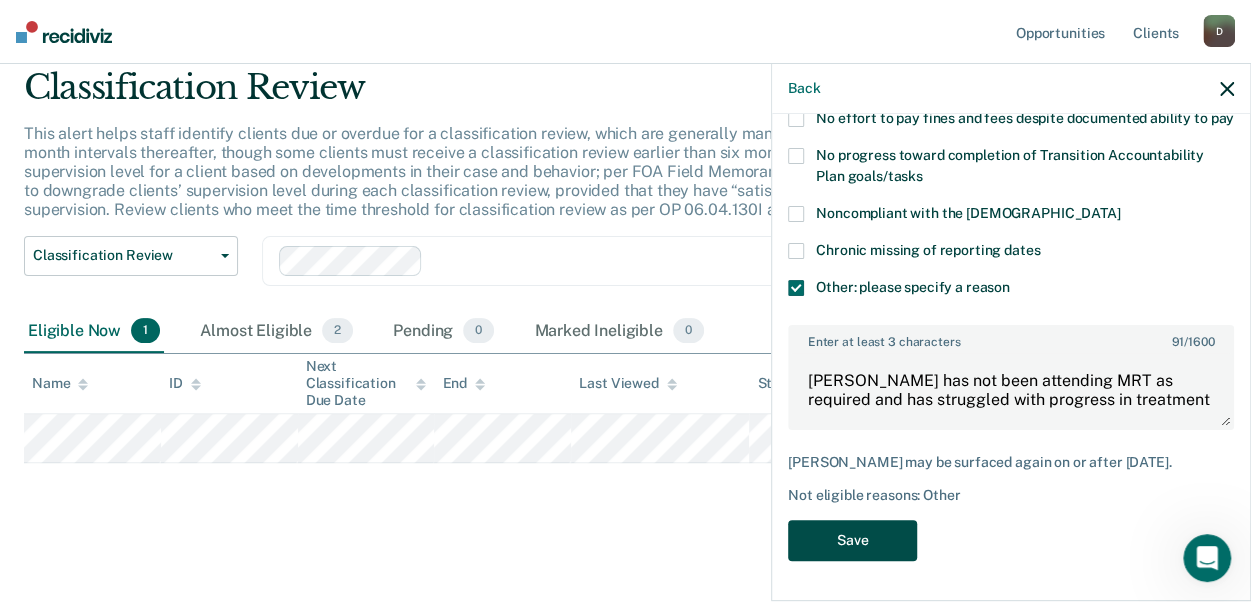 click on "Save" at bounding box center (852, 540) 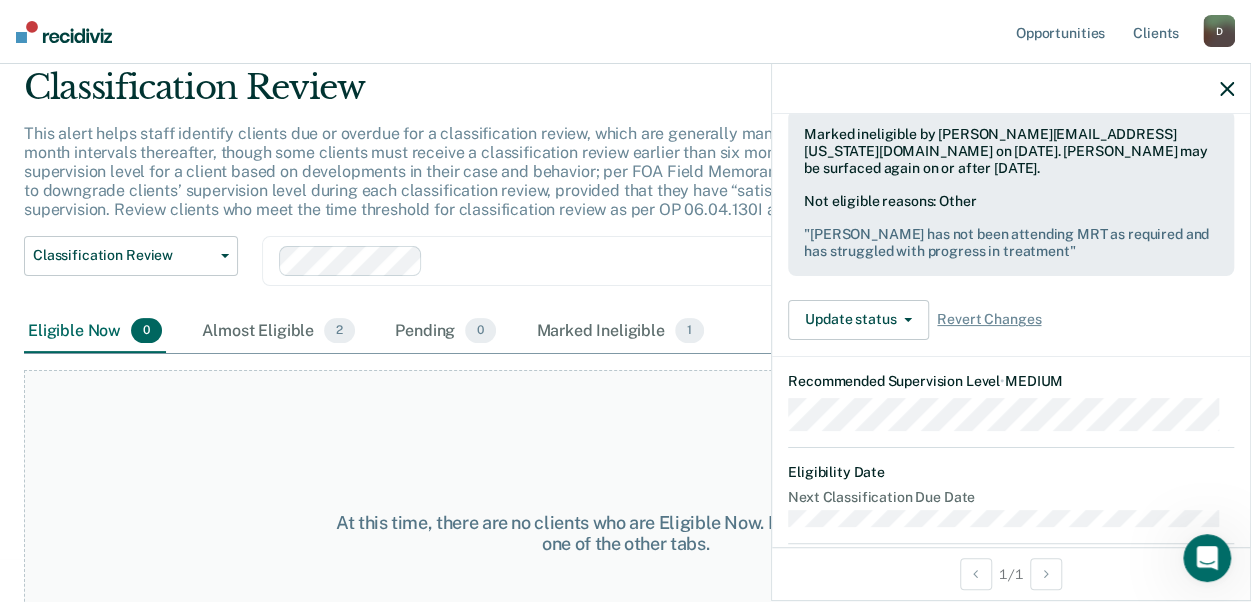 scroll, scrollTop: 0, scrollLeft: 0, axis: both 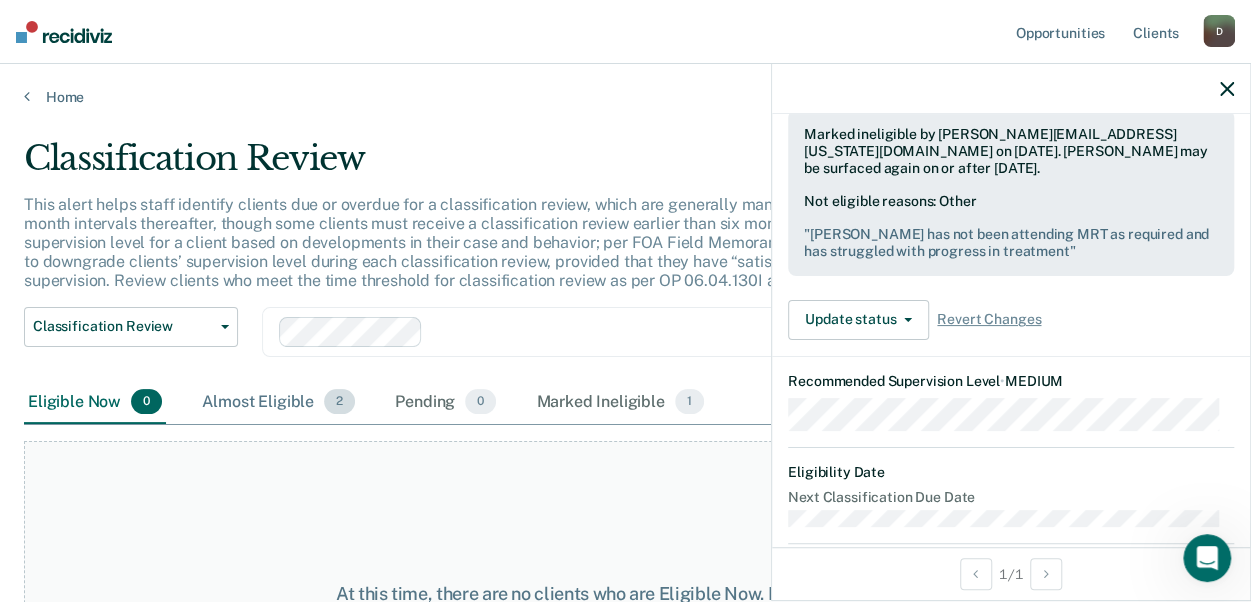click on "Almost Eligible 2" at bounding box center [278, 403] 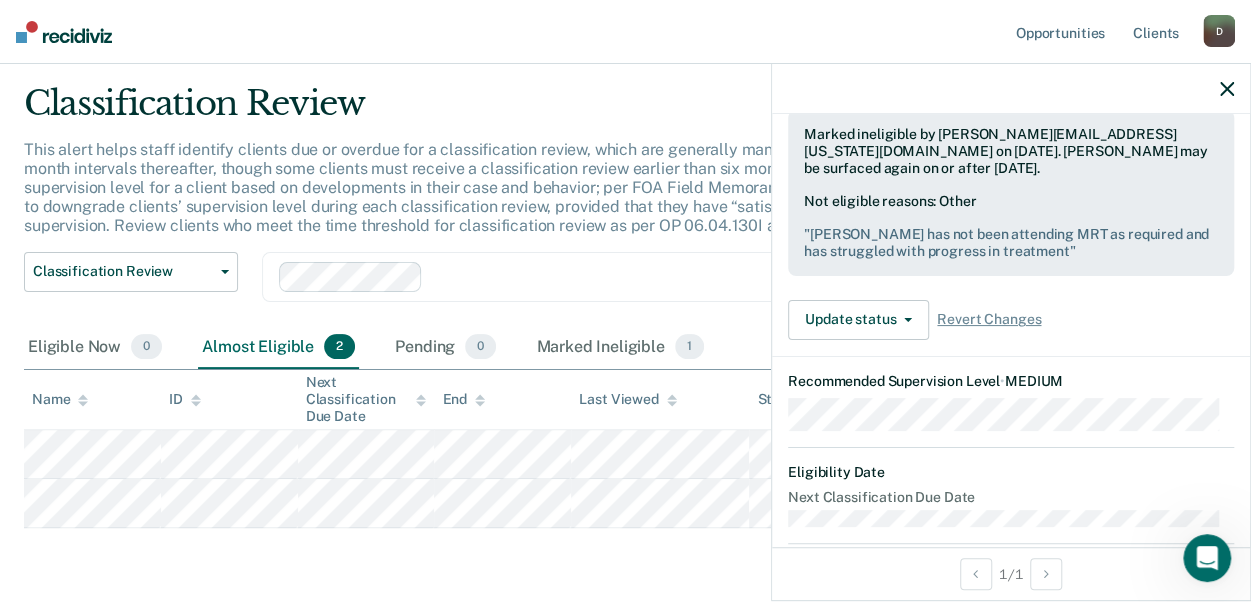 scroll, scrollTop: 71, scrollLeft: 0, axis: vertical 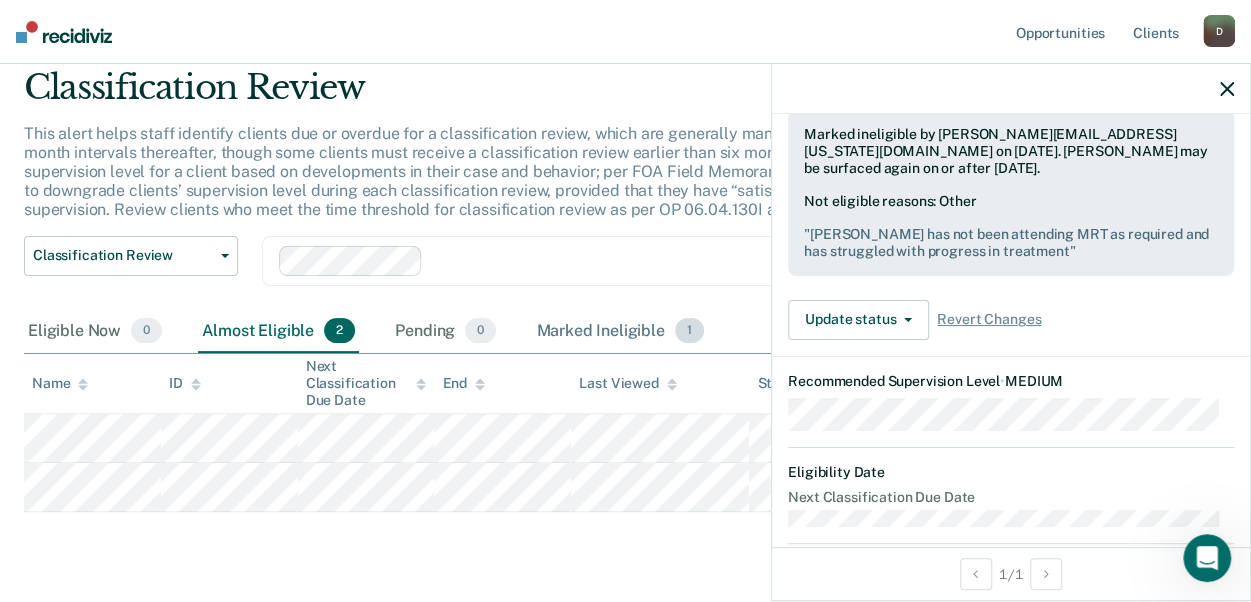 click on "Marked Ineligible 1" at bounding box center [620, 332] 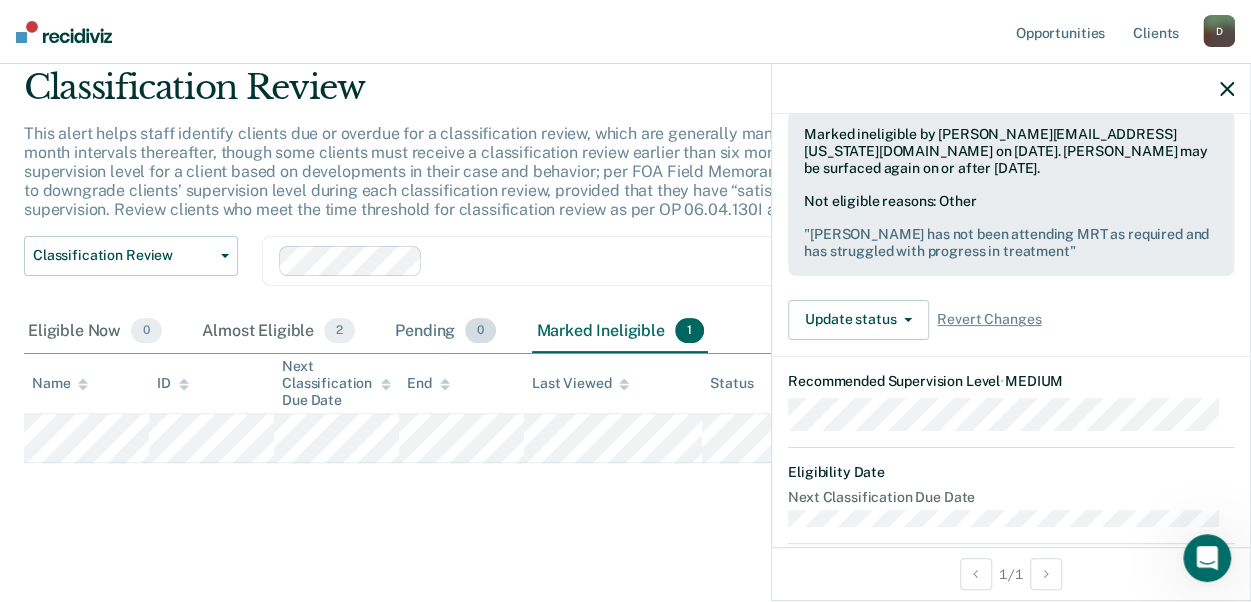 click on "Pending 0" at bounding box center (445, 332) 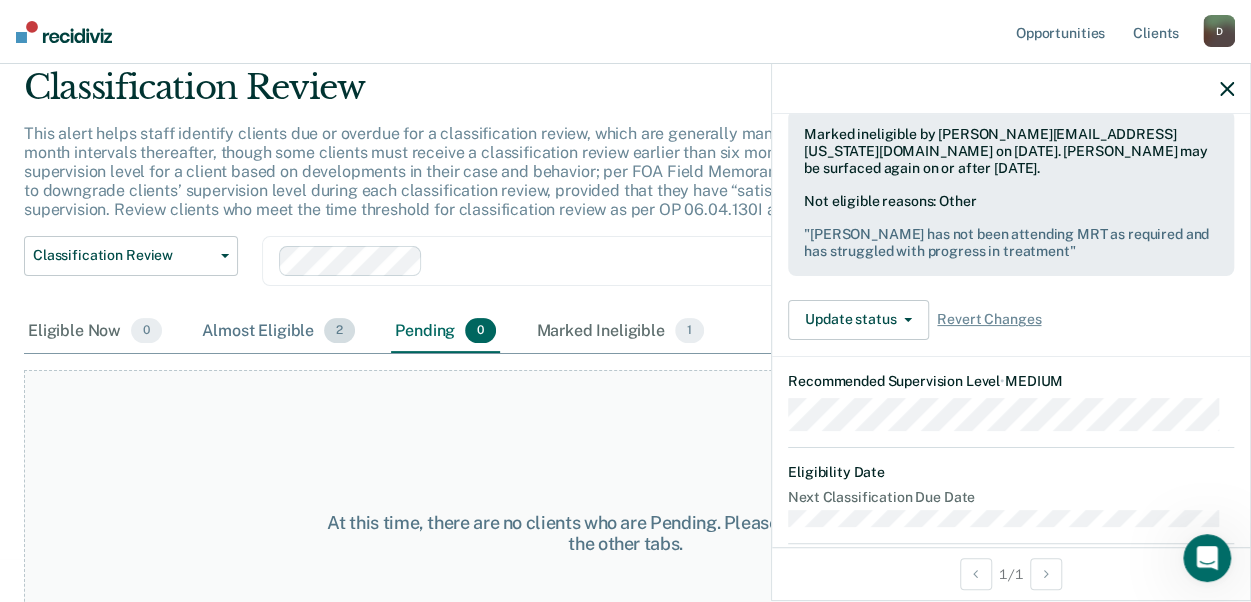 click on "Almost Eligible 2" at bounding box center [278, 332] 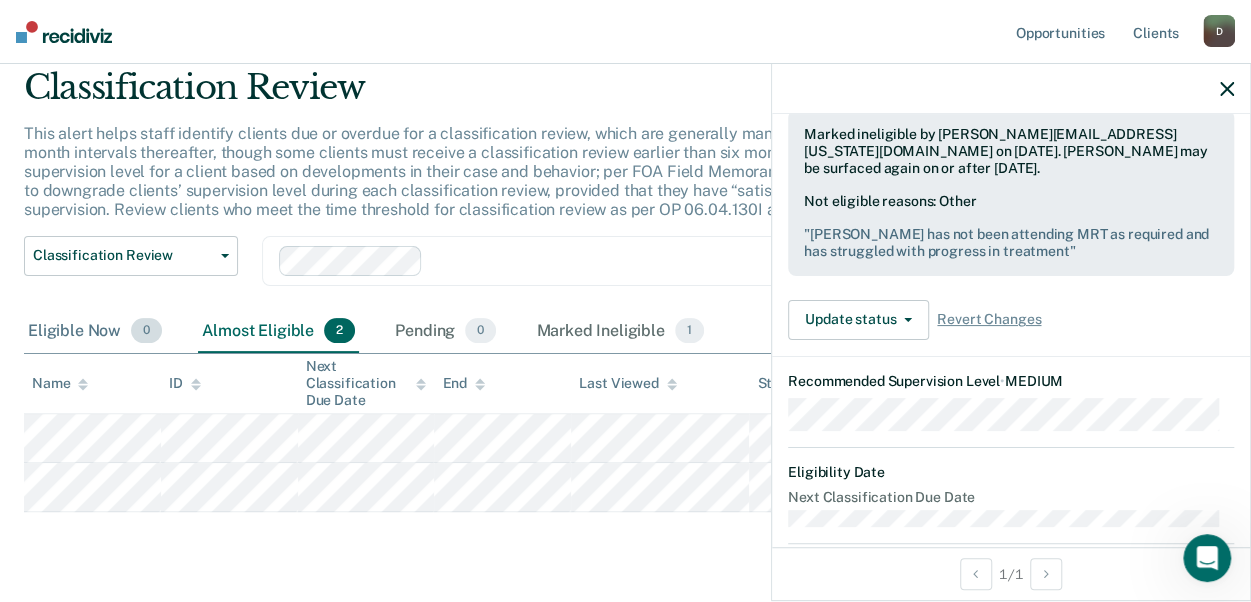click on "Eligible Now 0" at bounding box center (95, 332) 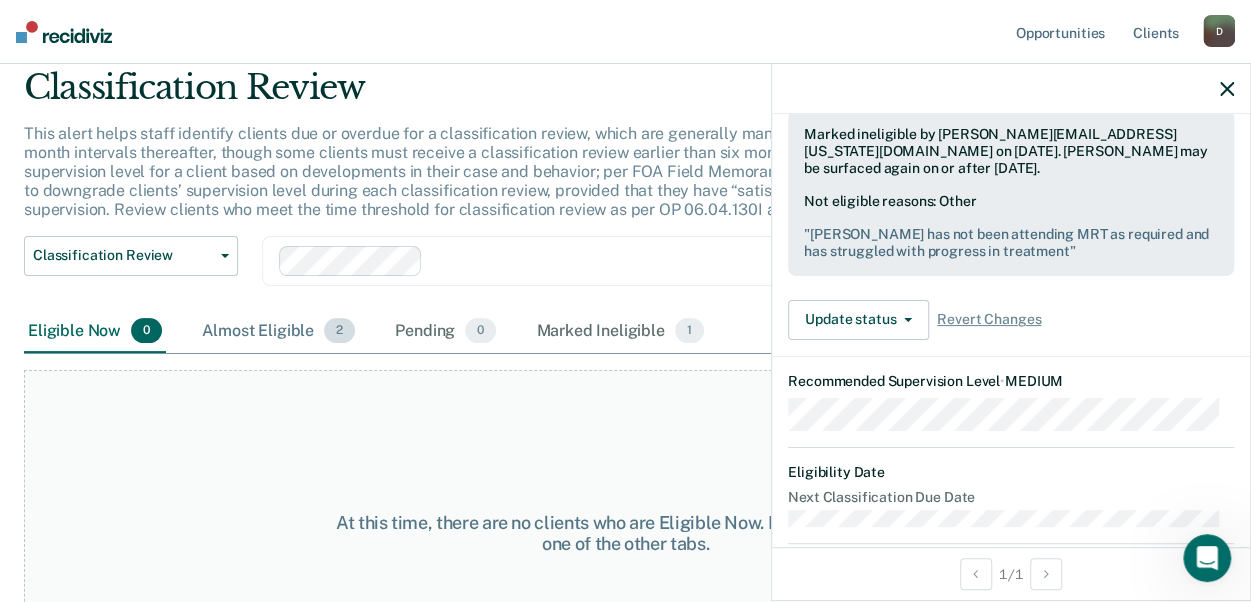 click on "Almost Eligible 2" at bounding box center [278, 332] 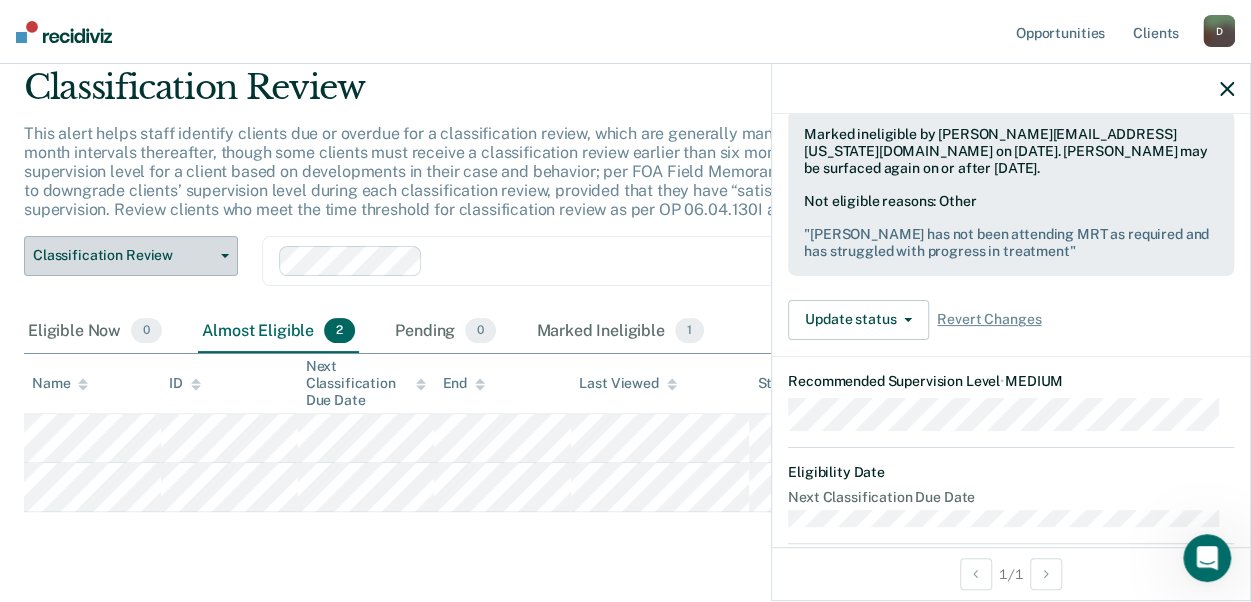 click 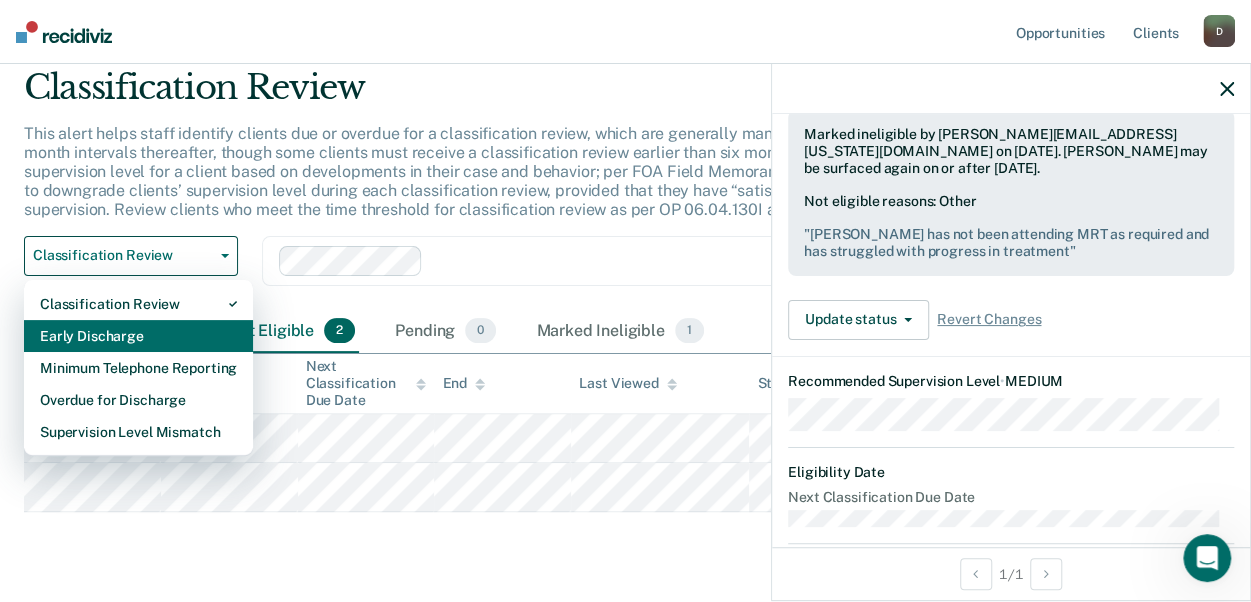 click on "Early Discharge" at bounding box center [138, 336] 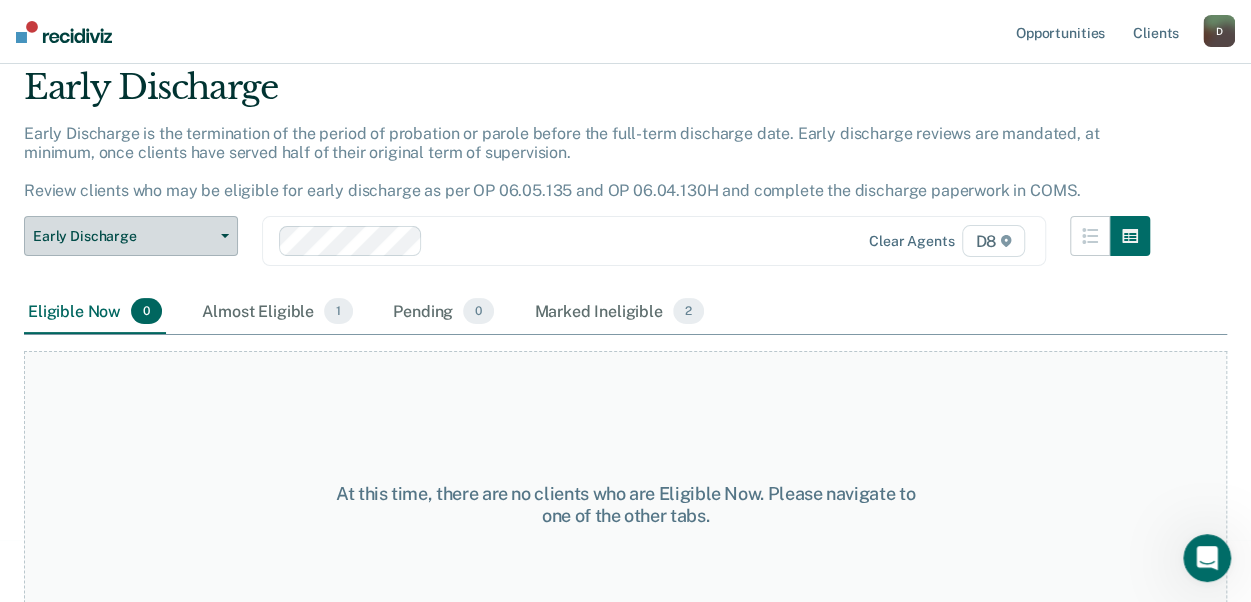 scroll, scrollTop: 0, scrollLeft: 0, axis: both 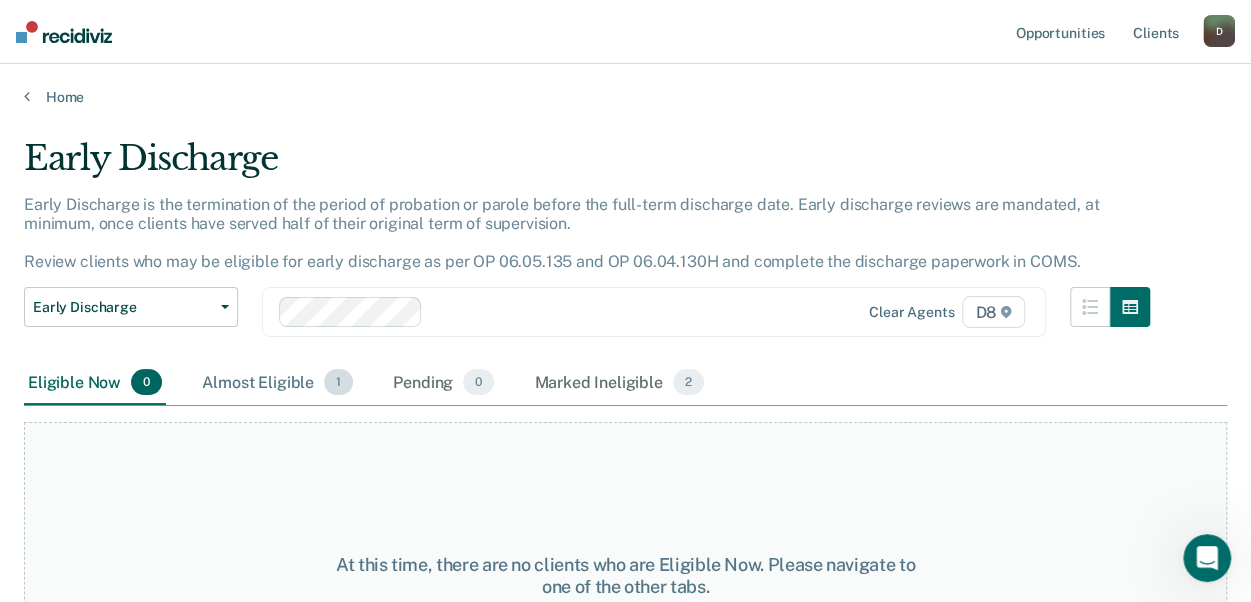 click on "Almost Eligible 1" at bounding box center [277, 383] 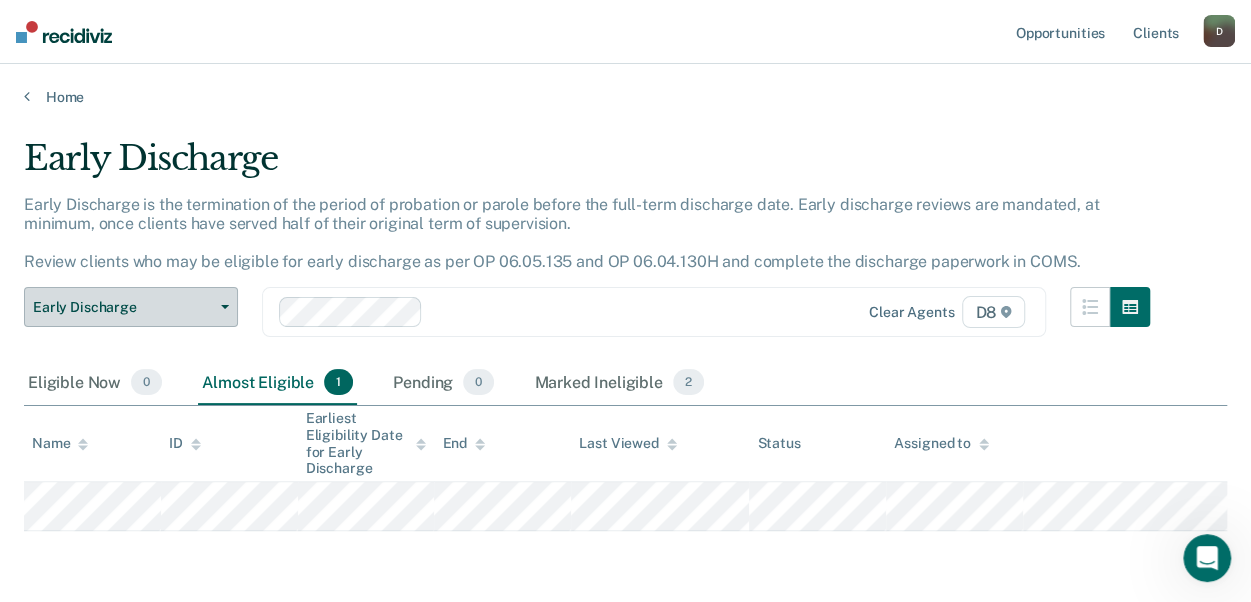 click 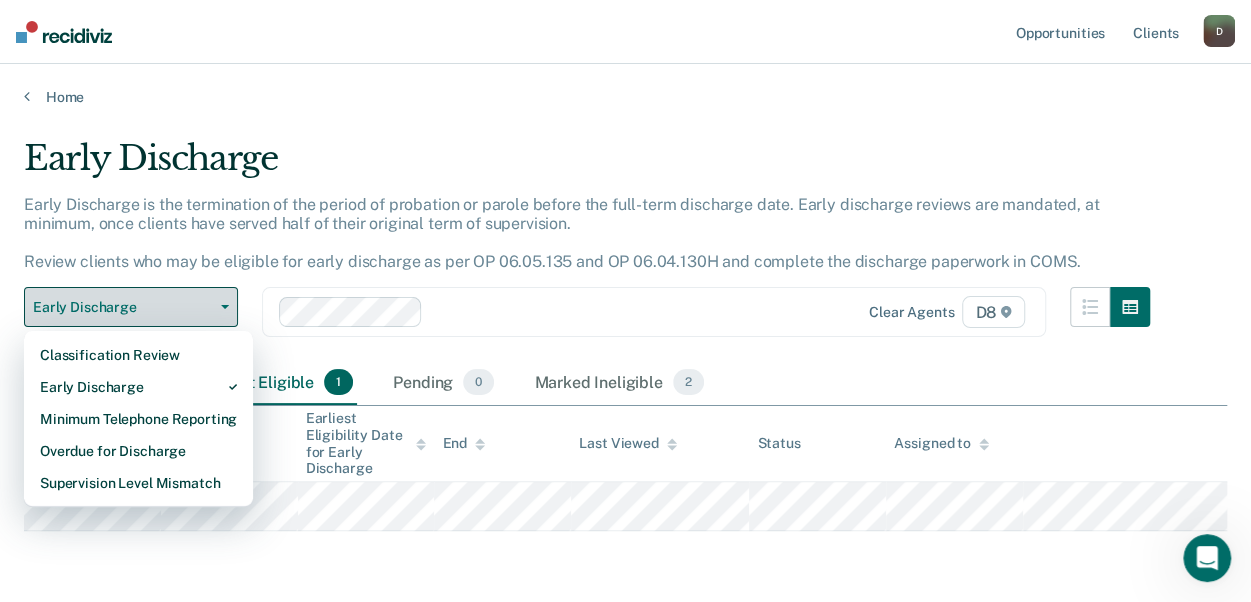 click on "Minimum Telephone Reporting" at bounding box center [138, 419] 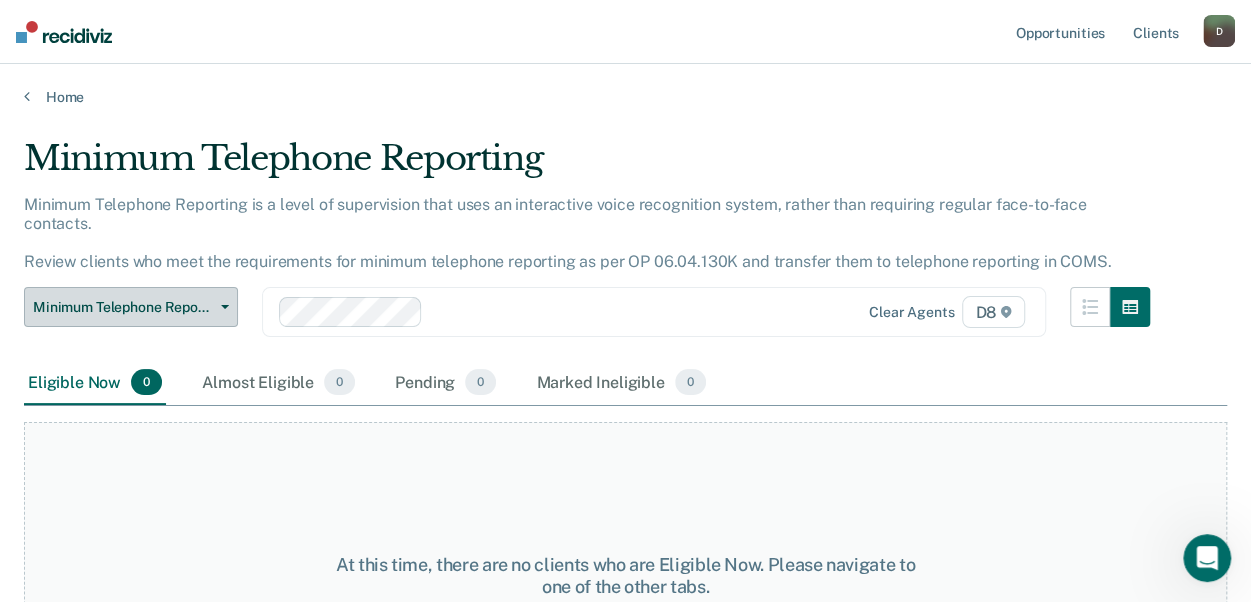 click 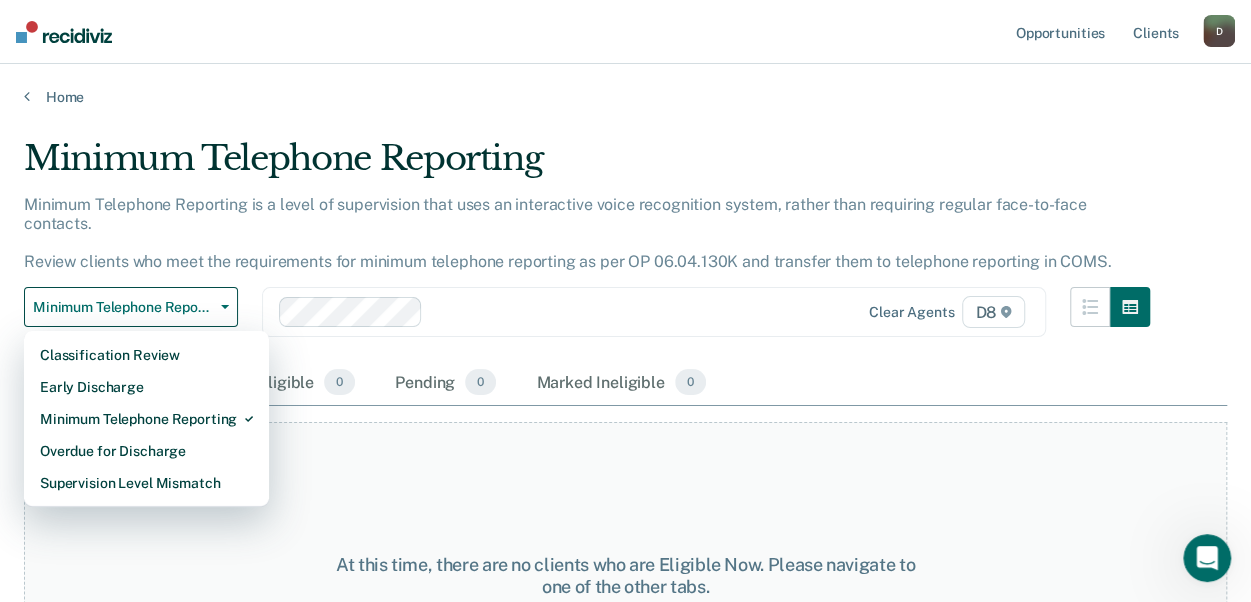 click on "Supervision Level Mismatch" at bounding box center (146, 483) 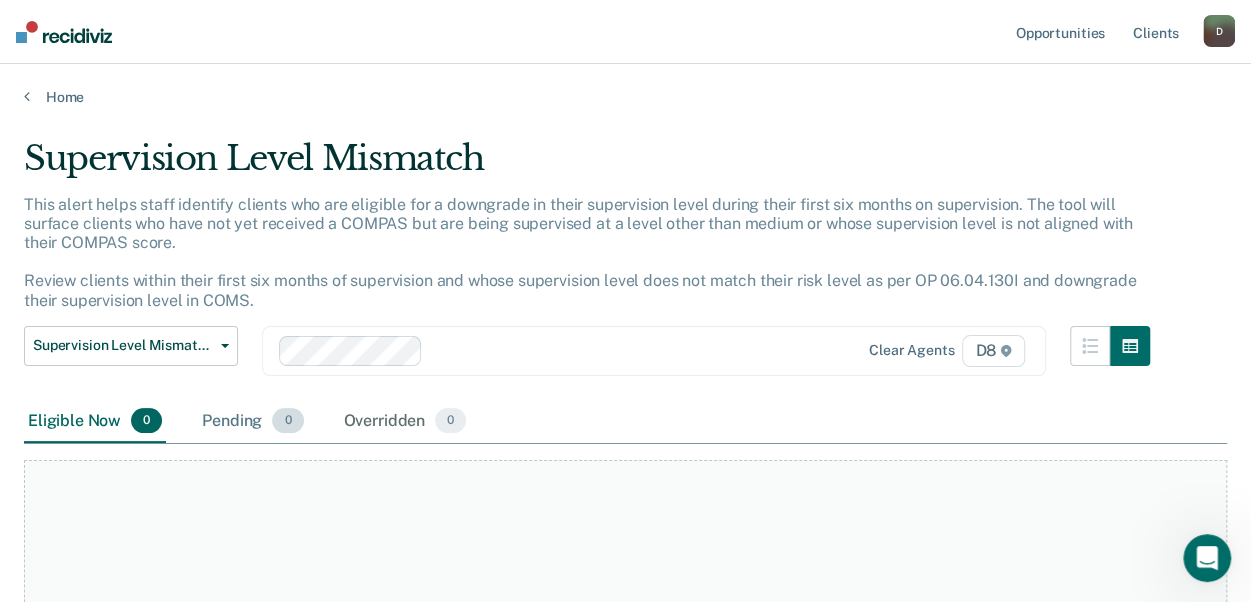 click on "Pending 0" at bounding box center (252, 422) 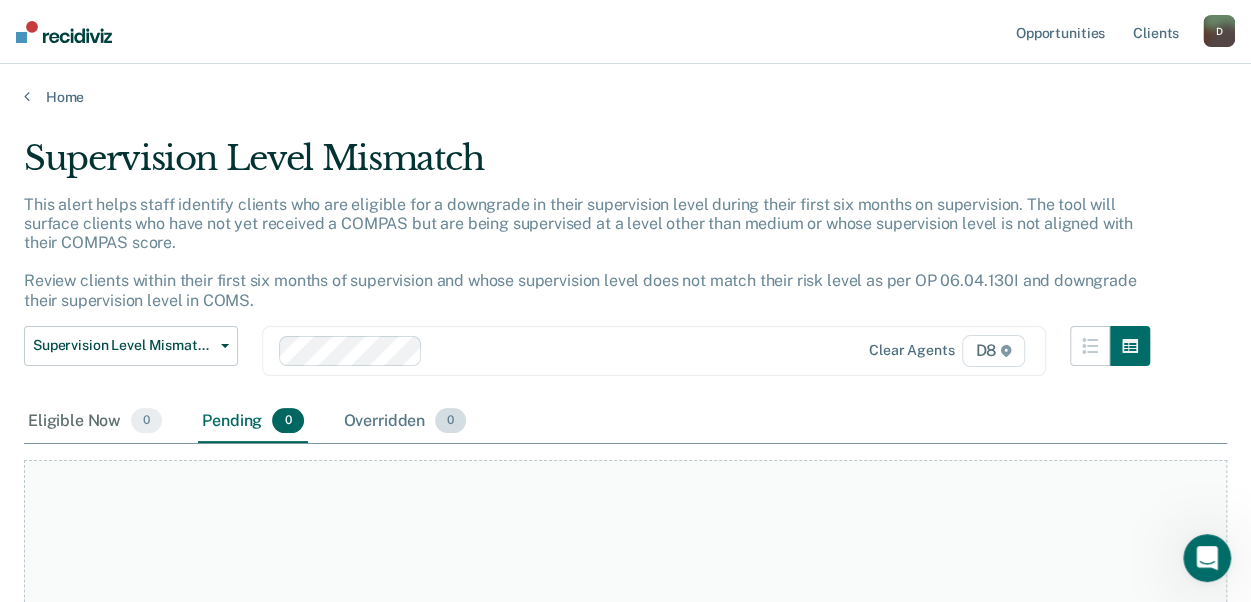 click on "Overridden 0" at bounding box center [405, 422] 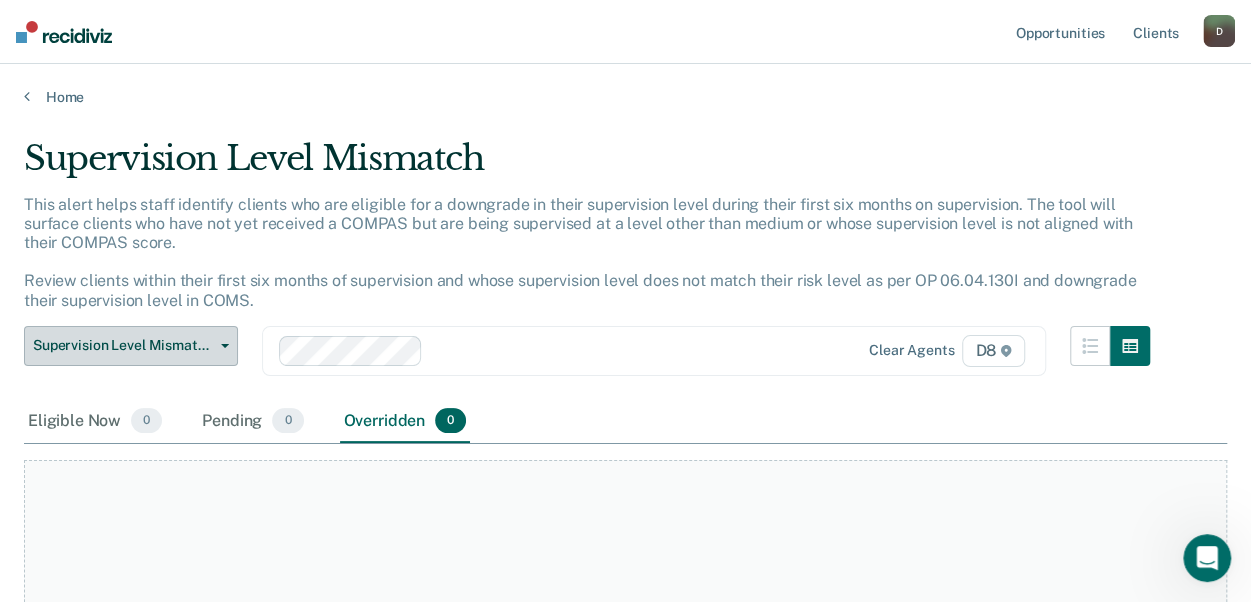click 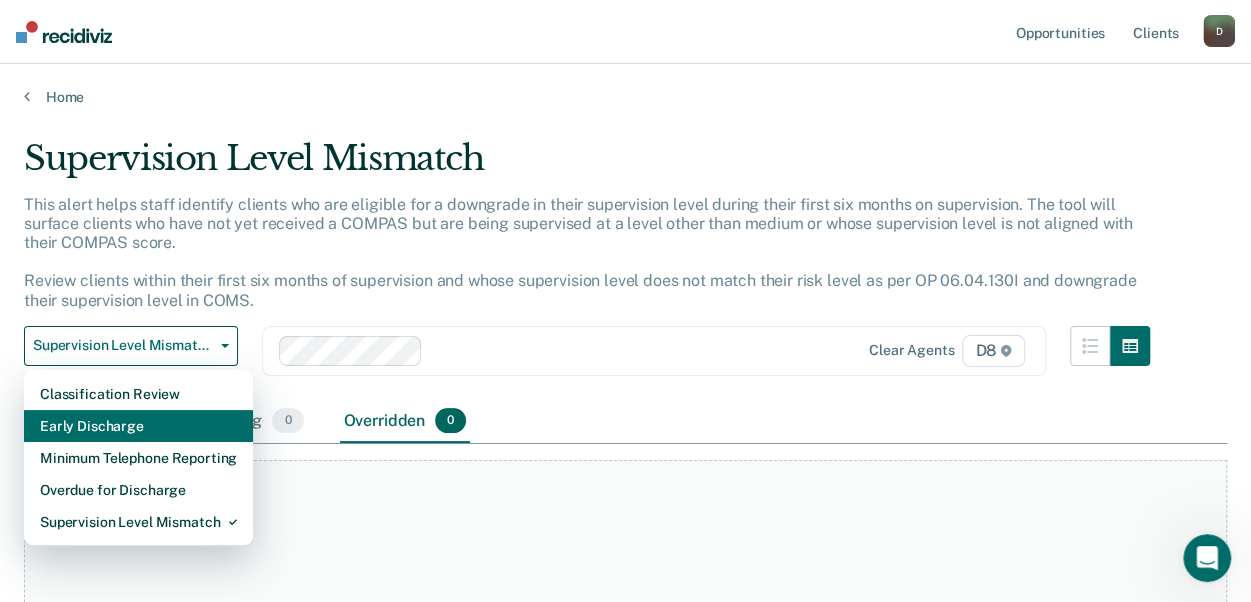 click on "Early Discharge" at bounding box center (138, 426) 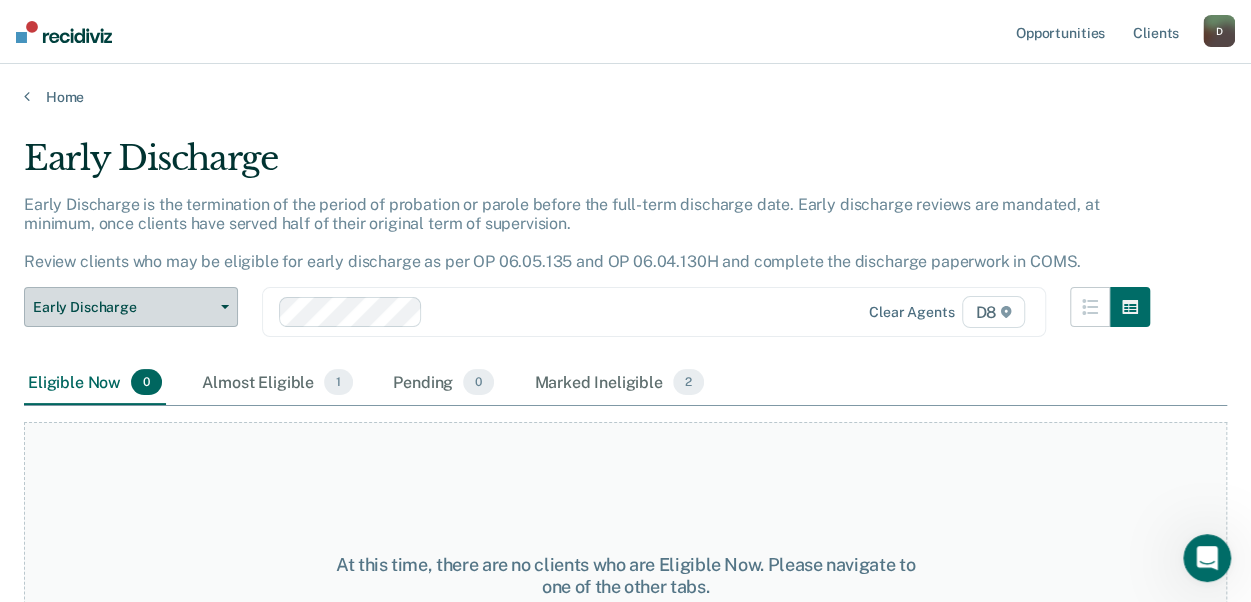click on "Early Discharge" at bounding box center (123, 307) 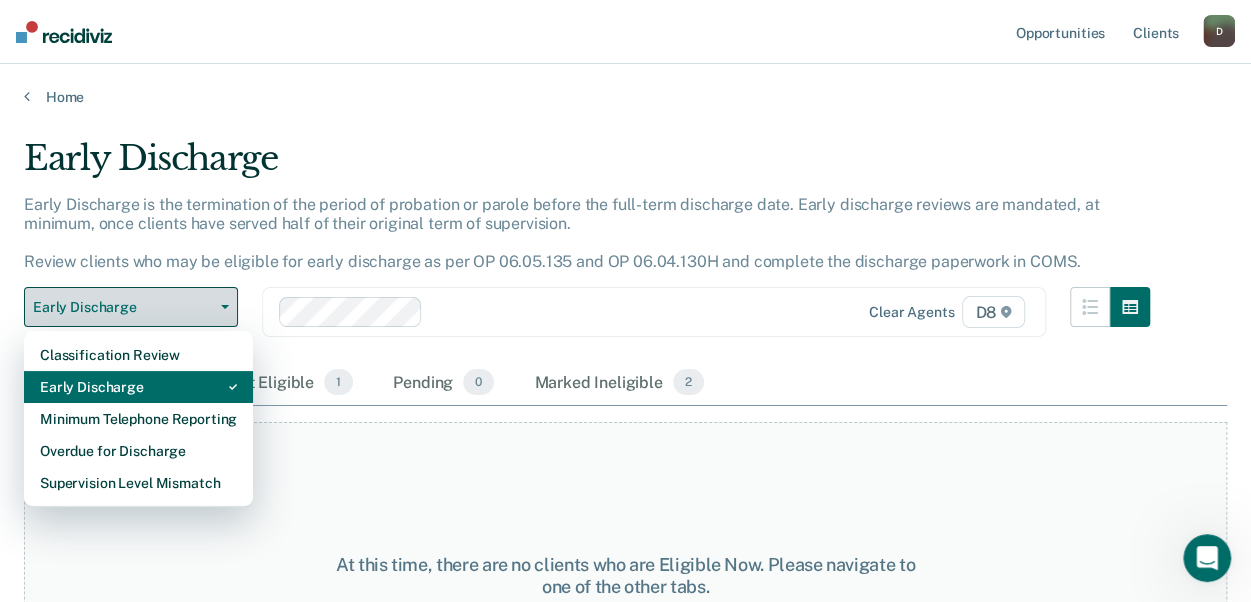 click on "Early Discharge" at bounding box center (138, 387) 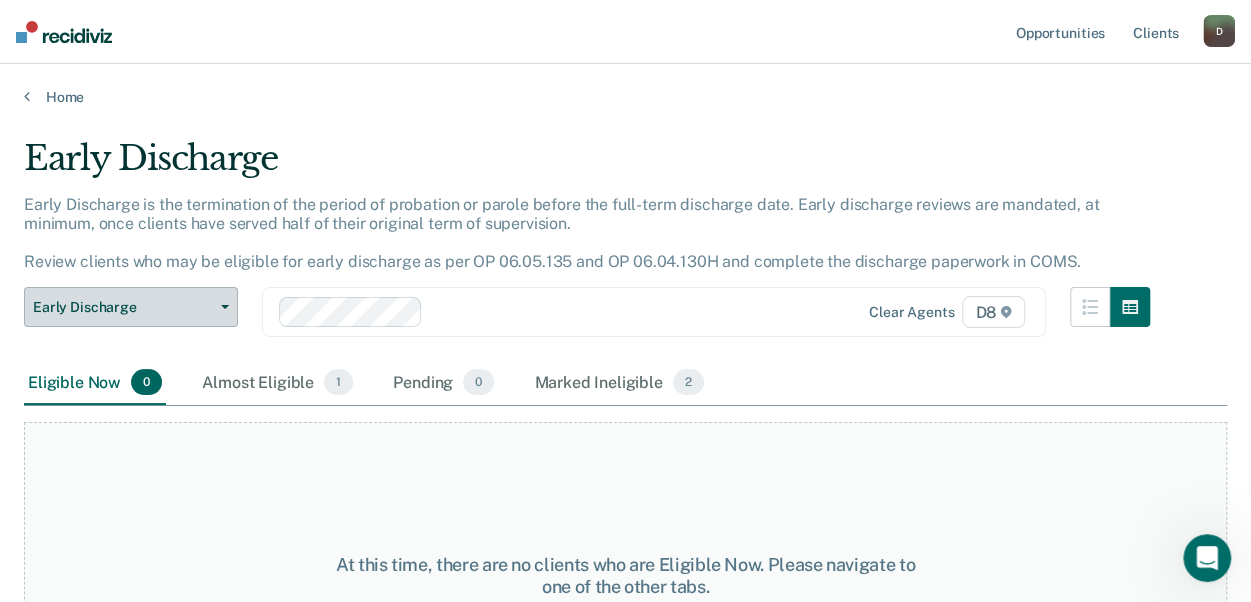 click on "Early Discharge" at bounding box center [123, 307] 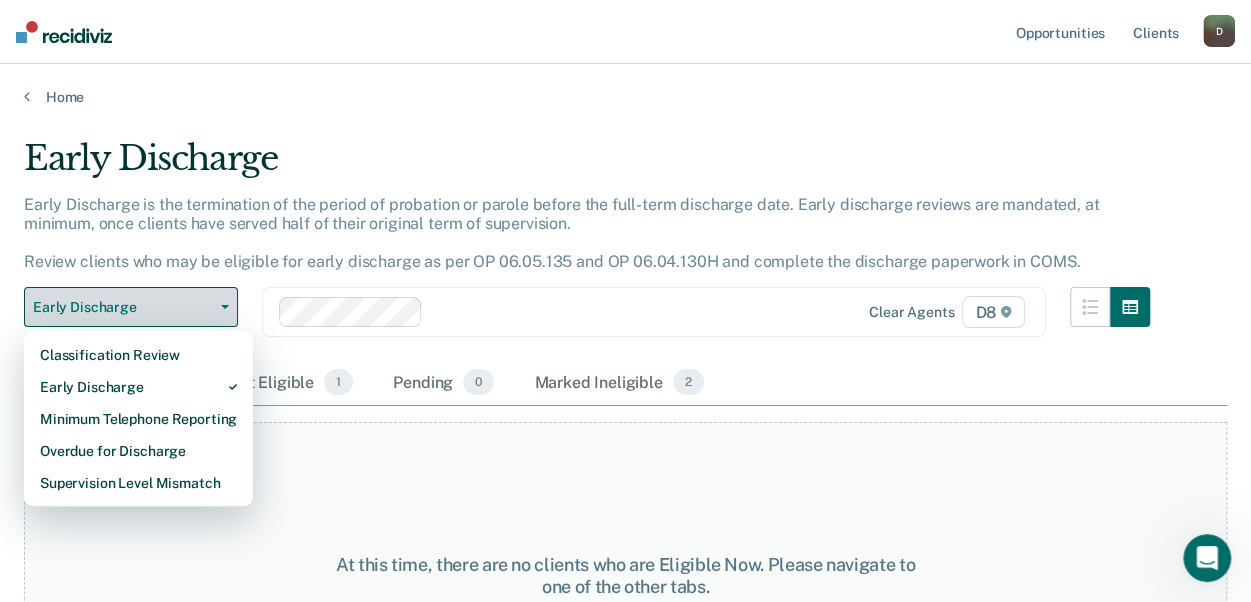 click on "Minimum Telephone Reporting" at bounding box center [138, 419] 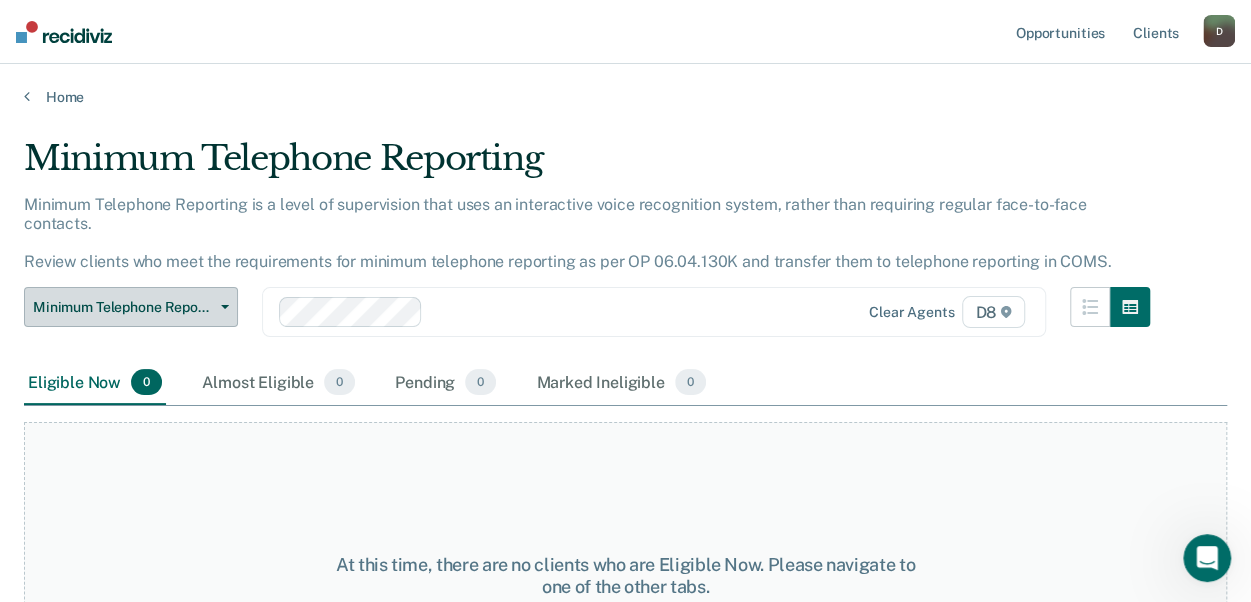 click 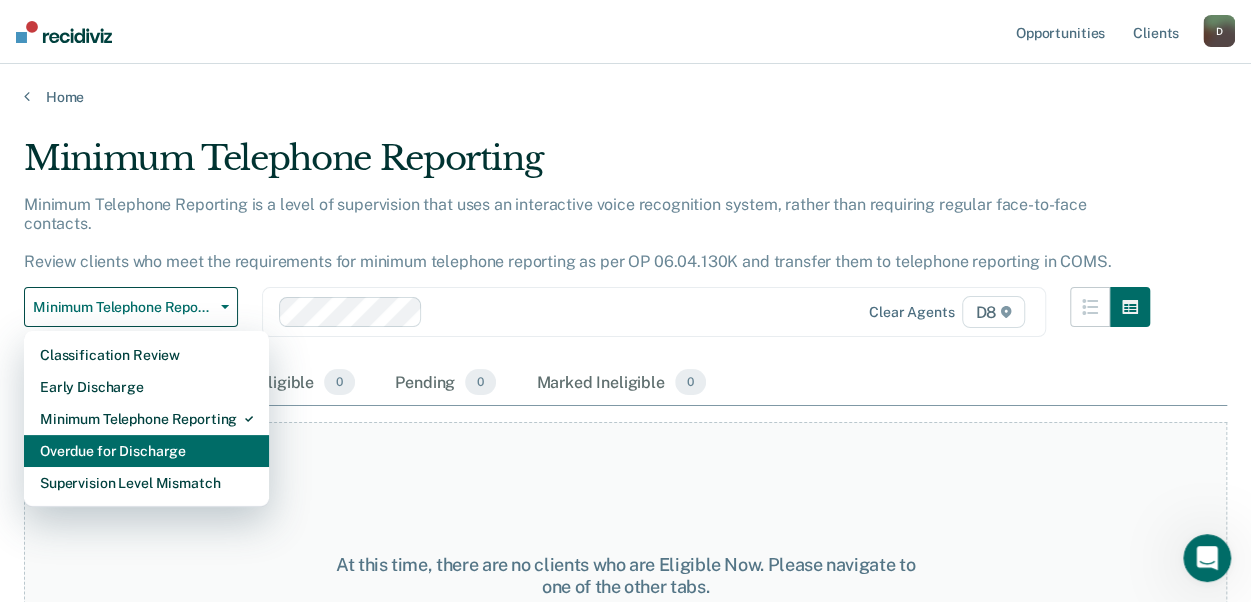 click on "Overdue for Discharge" at bounding box center [146, 451] 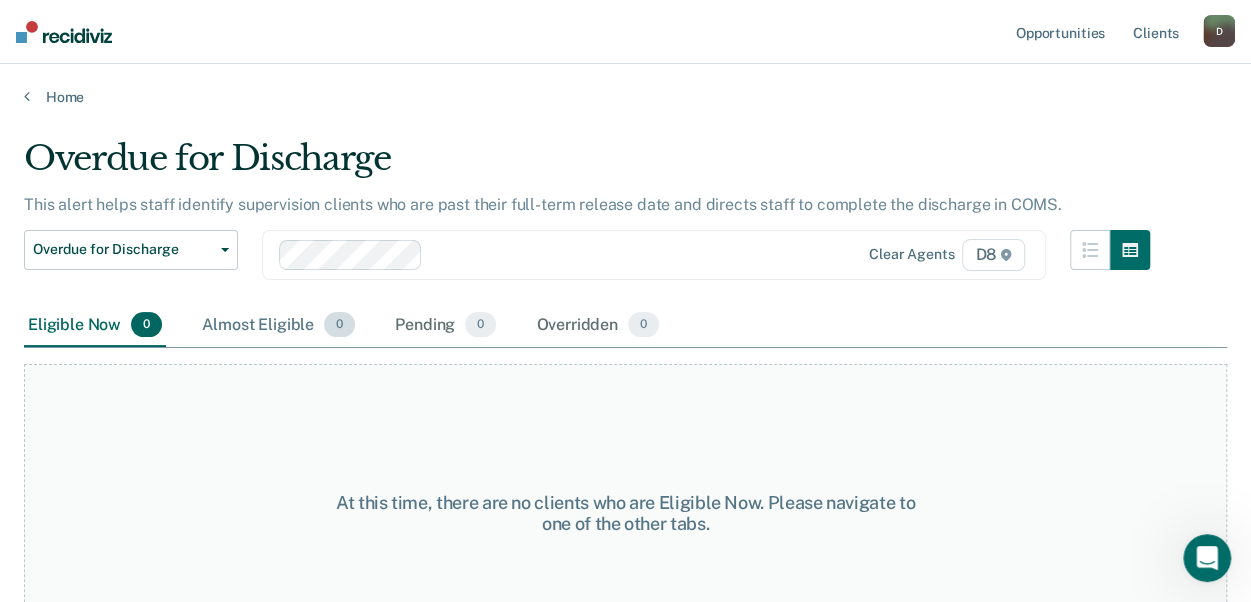 click on "Almost Eligible 0" at bounding box center (278, 326) 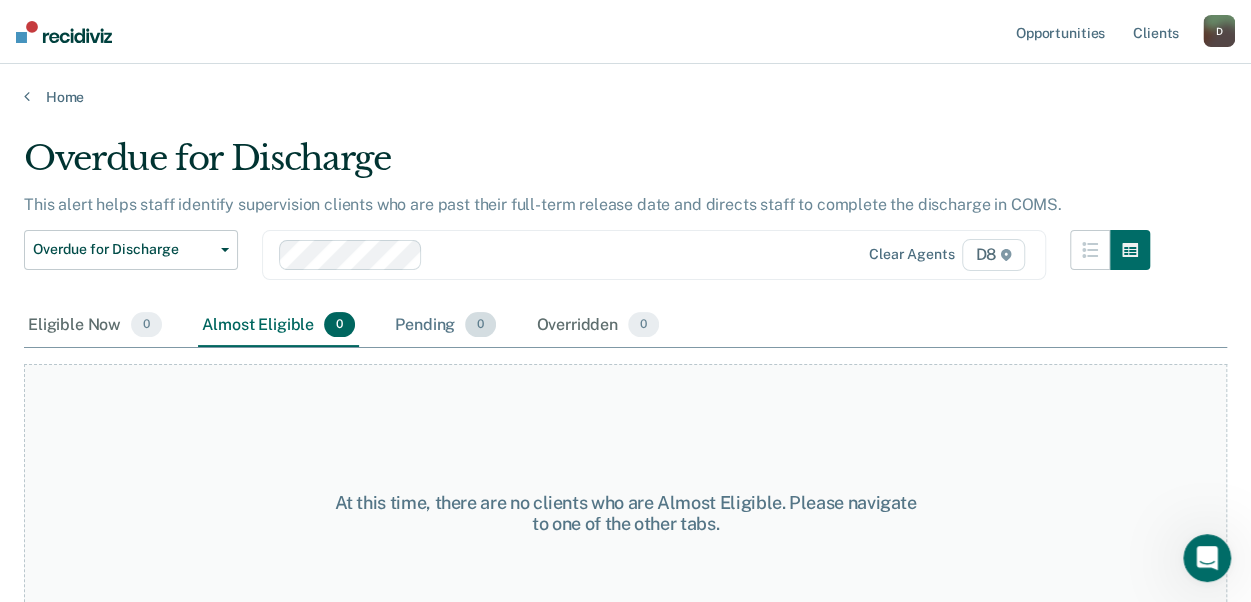 click on "Pending 0" at bounding box center [445, 326] 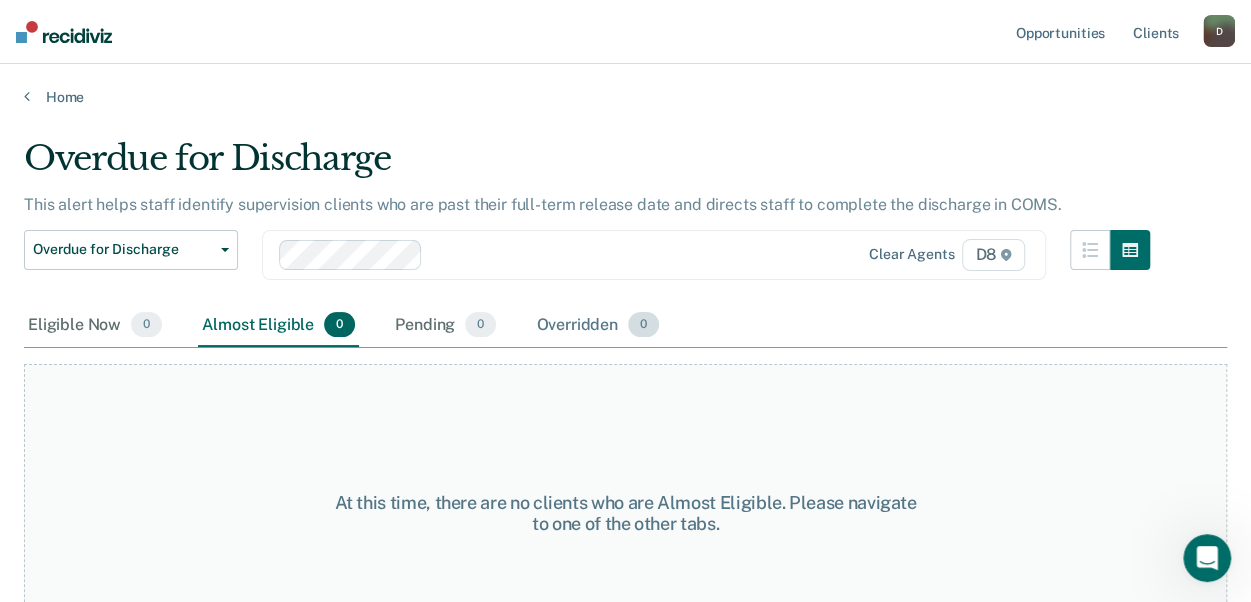 click on "Overridden 0" at bounding box center [597, 326] 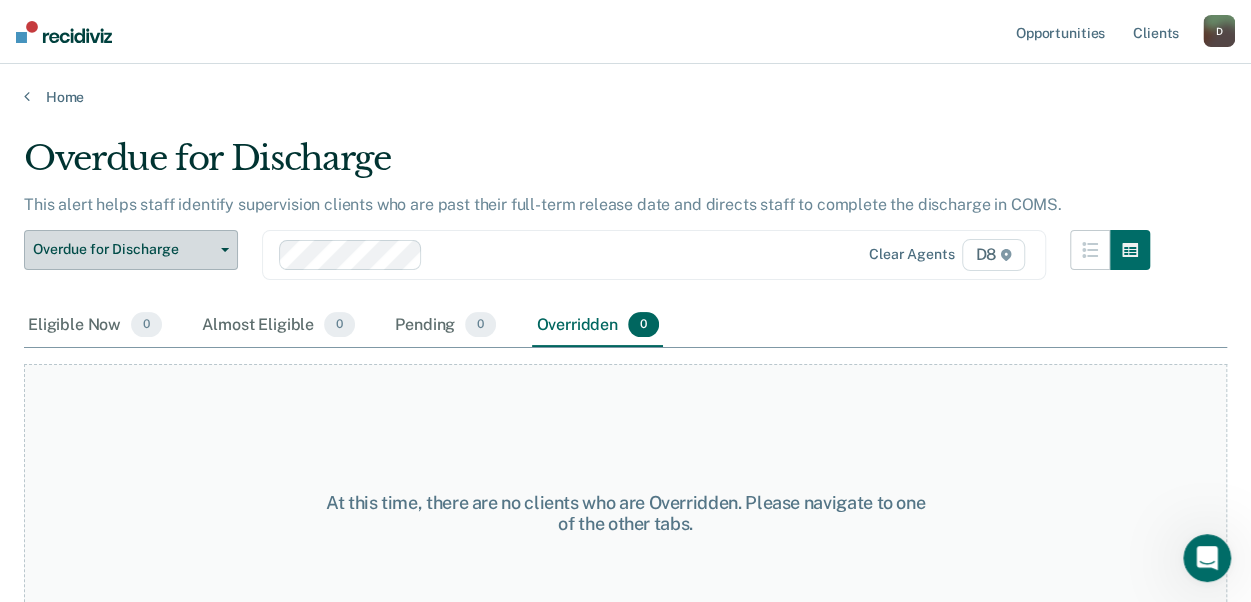 click on "Overdue for Discharge" at bounding box center [131, 250] 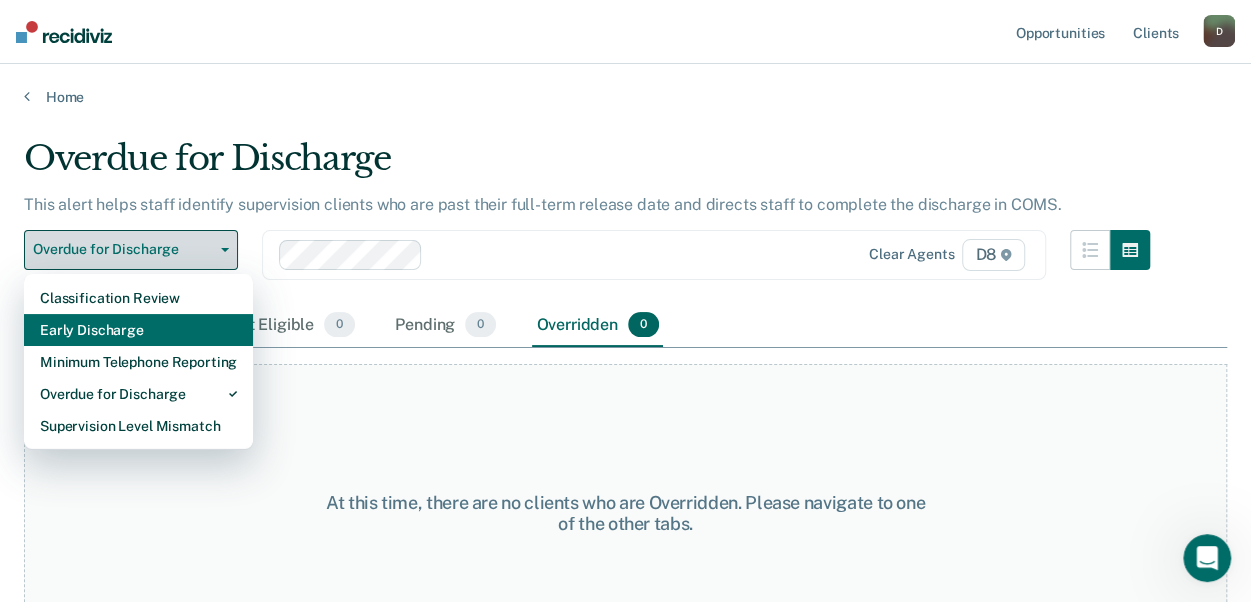 click on "Early Discharge" at bounding box center (138, 330) 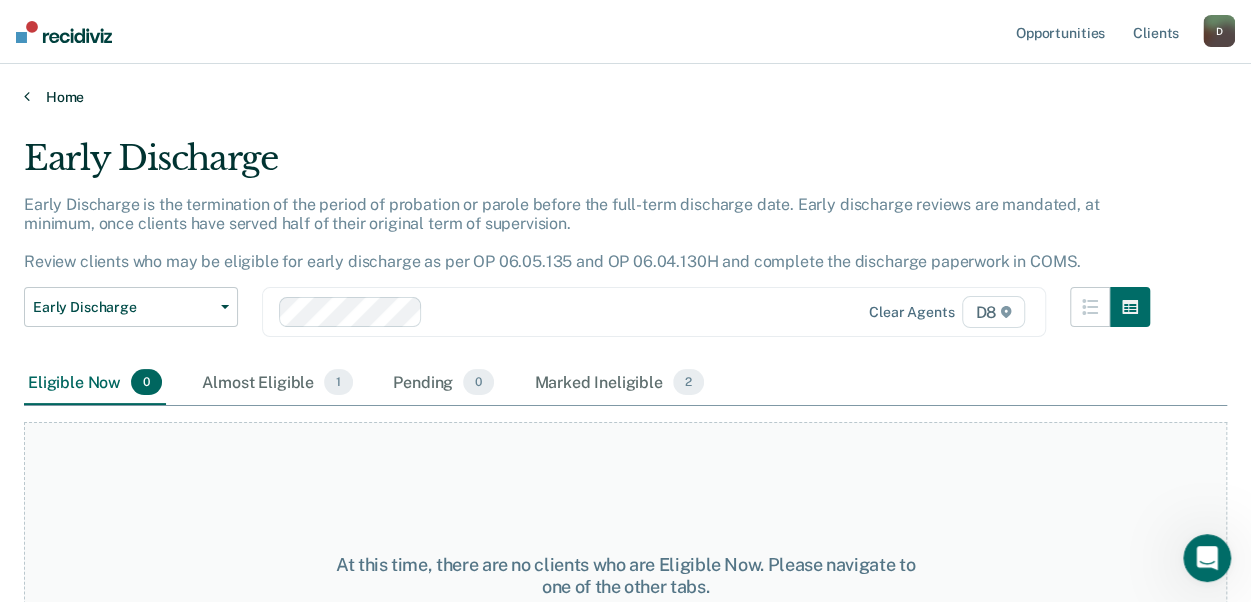 click on "Home" at bounding box center (625, 97) 